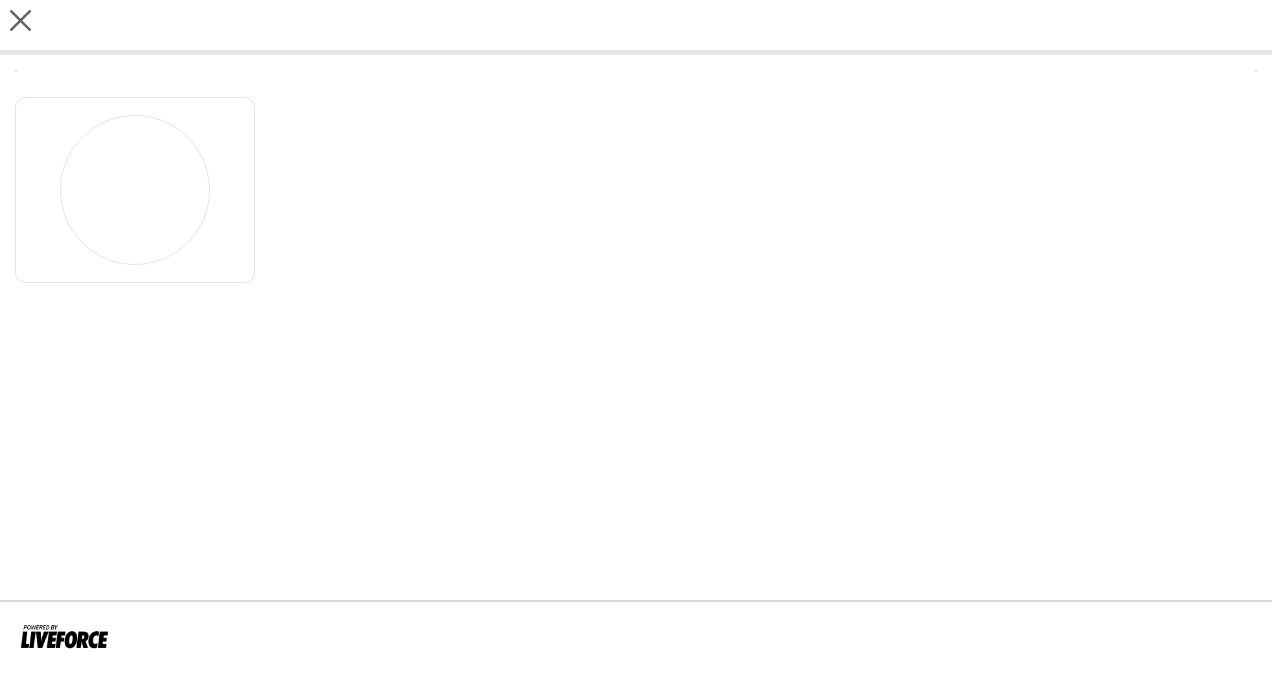 scroll, scrollTop: 0, scrollLeft: 0, axis: both 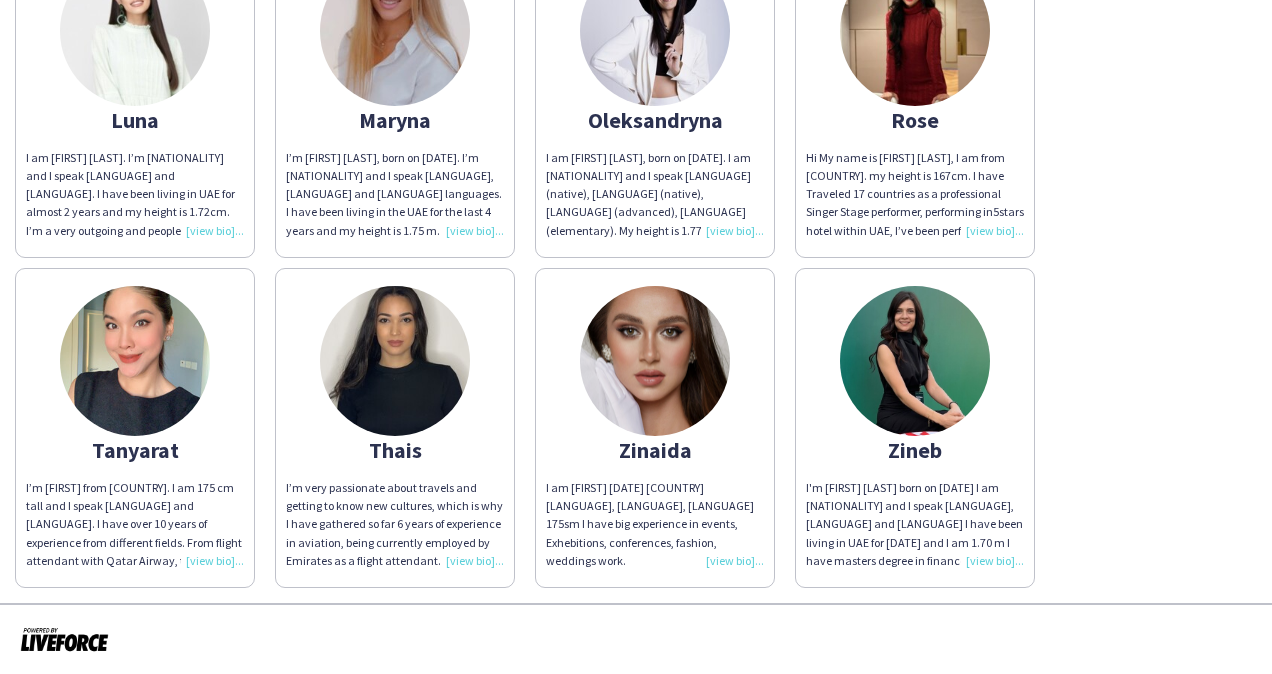 click on "I am [FIRST] [LAST] [AGE].[DOB] [COUNTRY] [LANGUAGE], [HEIGHT]sm I have big experience in events, Exhebitions, conferences, fashion, weddings work." 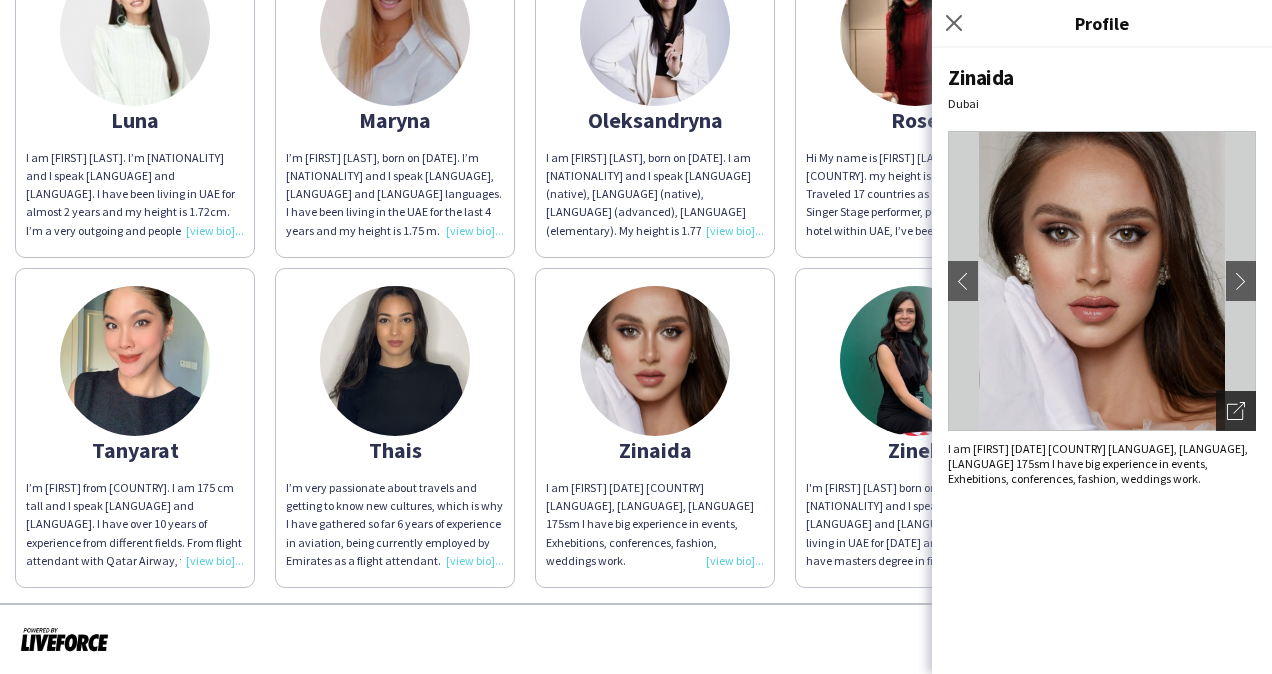click on "Open photos pop-in" 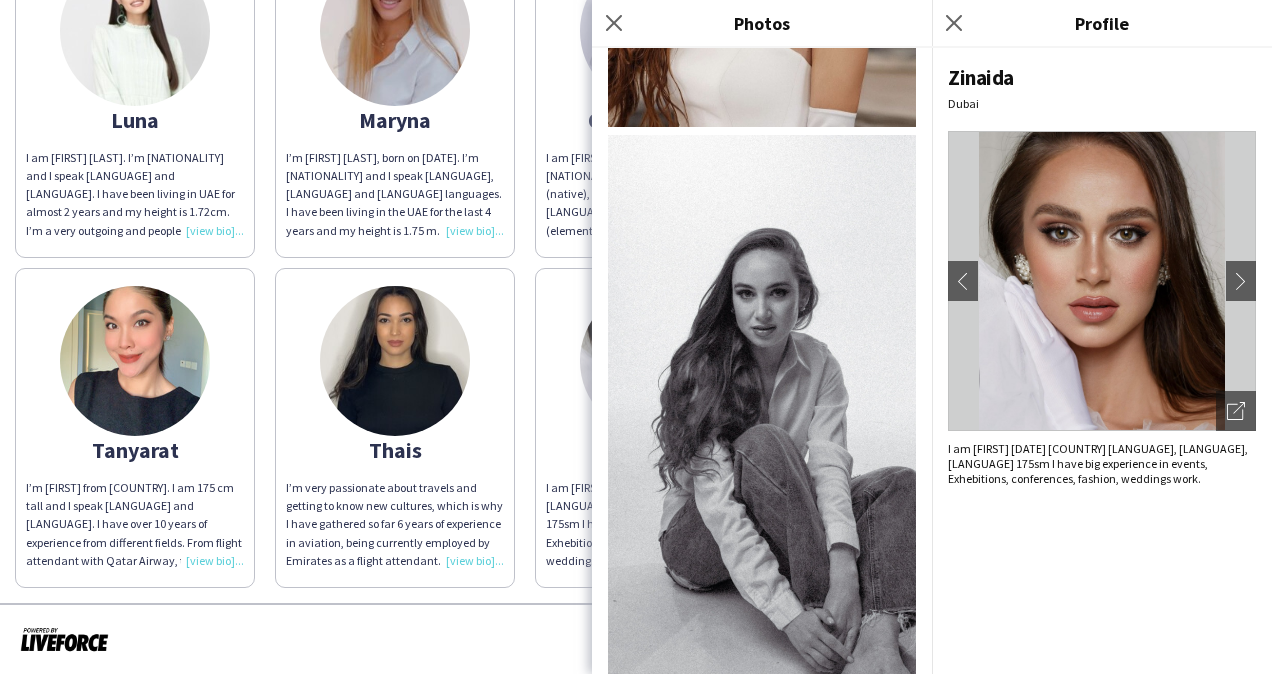 scroll, scrollTop: 1600, scrollLeft: 0, axis: vertical 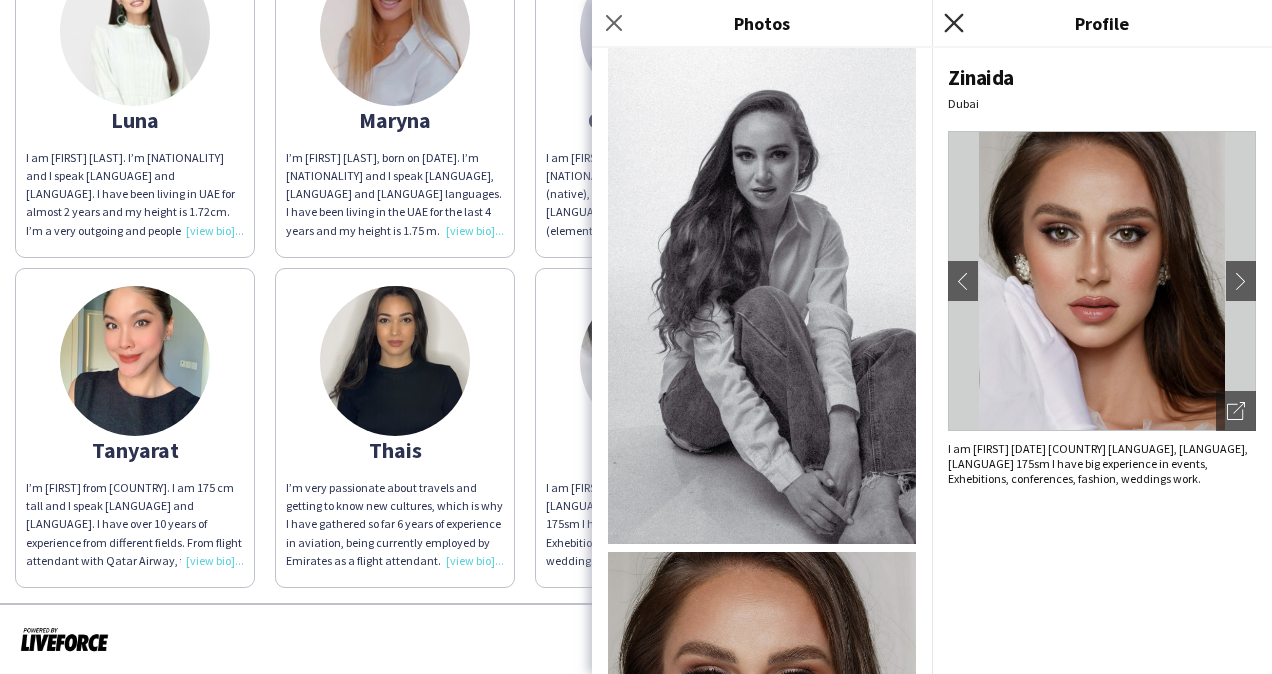 click on "Close pop-in" 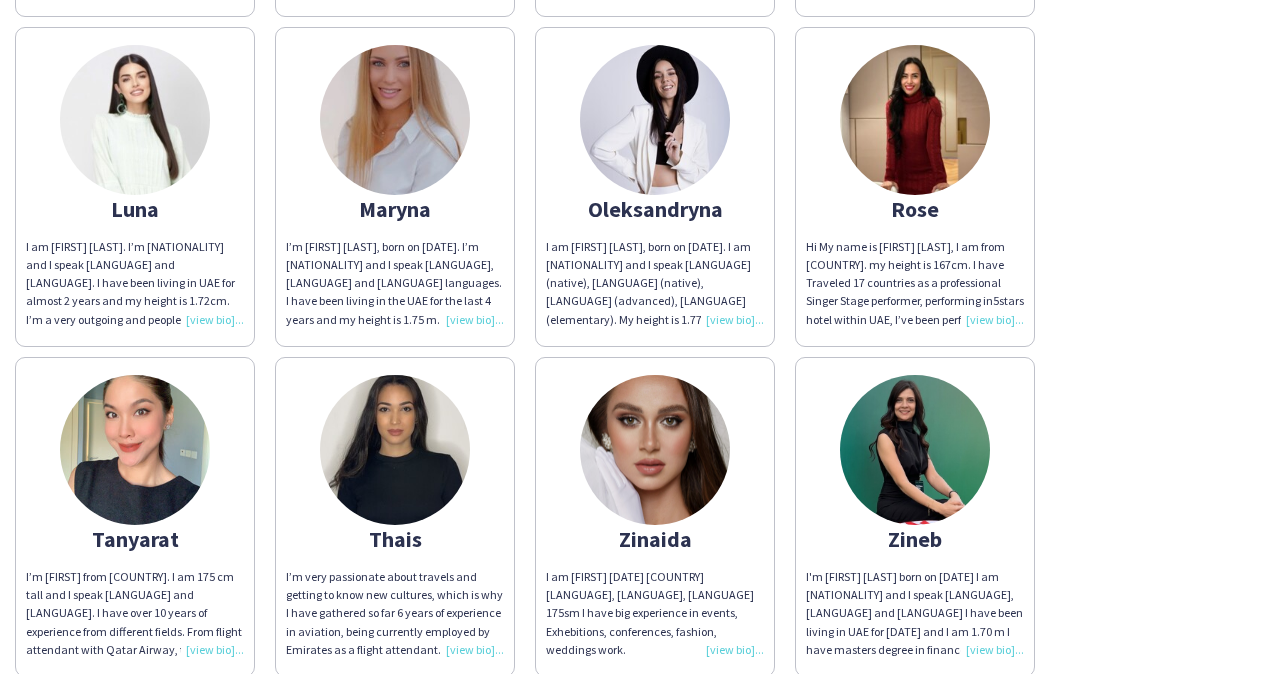 scroll, scrollTop: 744, scrollLeft: 0, axis: vertical 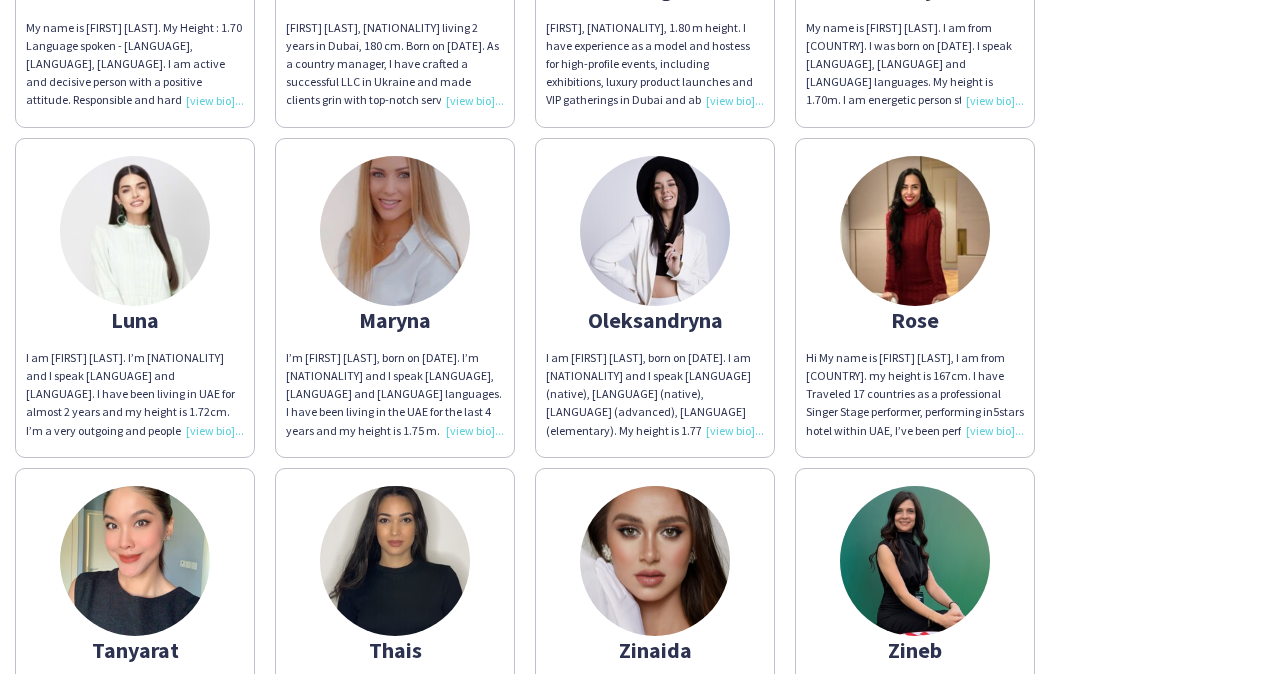 click on "I am [FIRST] [LAST]. I’m Brazilian and I speak Portuguese and English. I have been living in UAE for almost 2 years and my height is 1.72cm.
I’m a very outgoing and people-oriented person. I have experience in modeling and event hosting across various industries, including fashion, beauty, cosmetics, sports, guest reception and registration roles.
I enjoy creating a positive atmosphere and bringing good energy to the team, guests, and clients, contributing to a great experience for everyone." 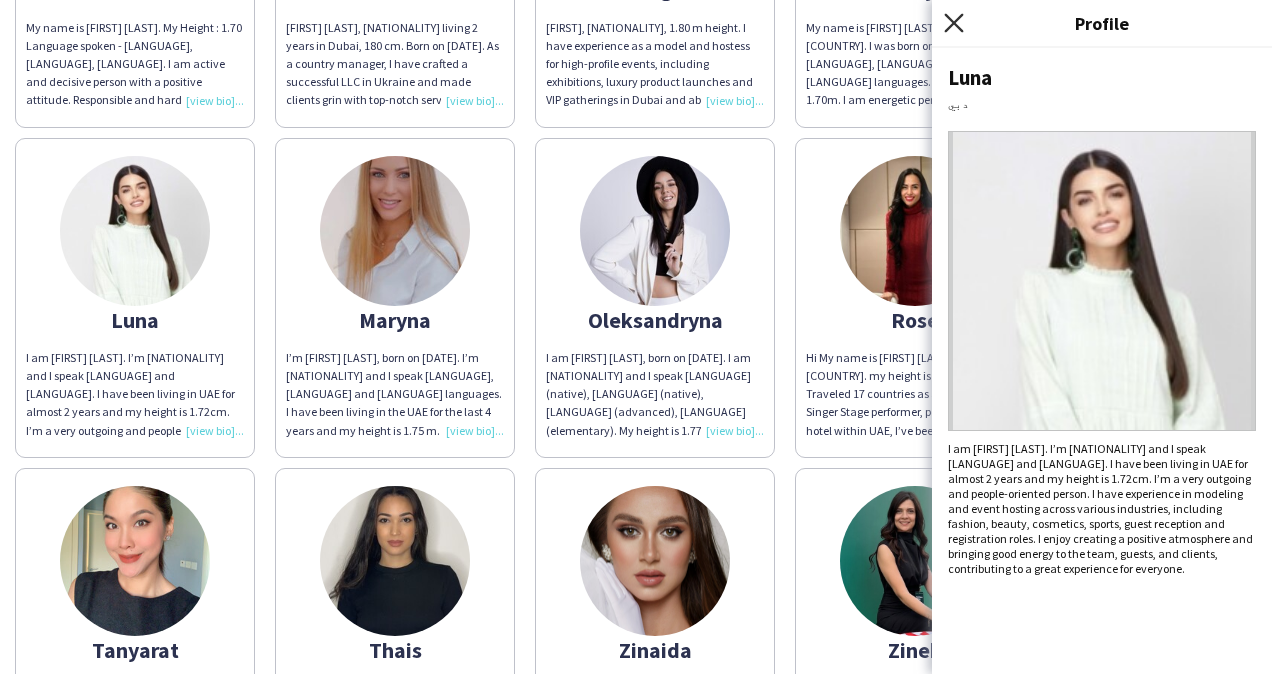 click on "Close pop-in" 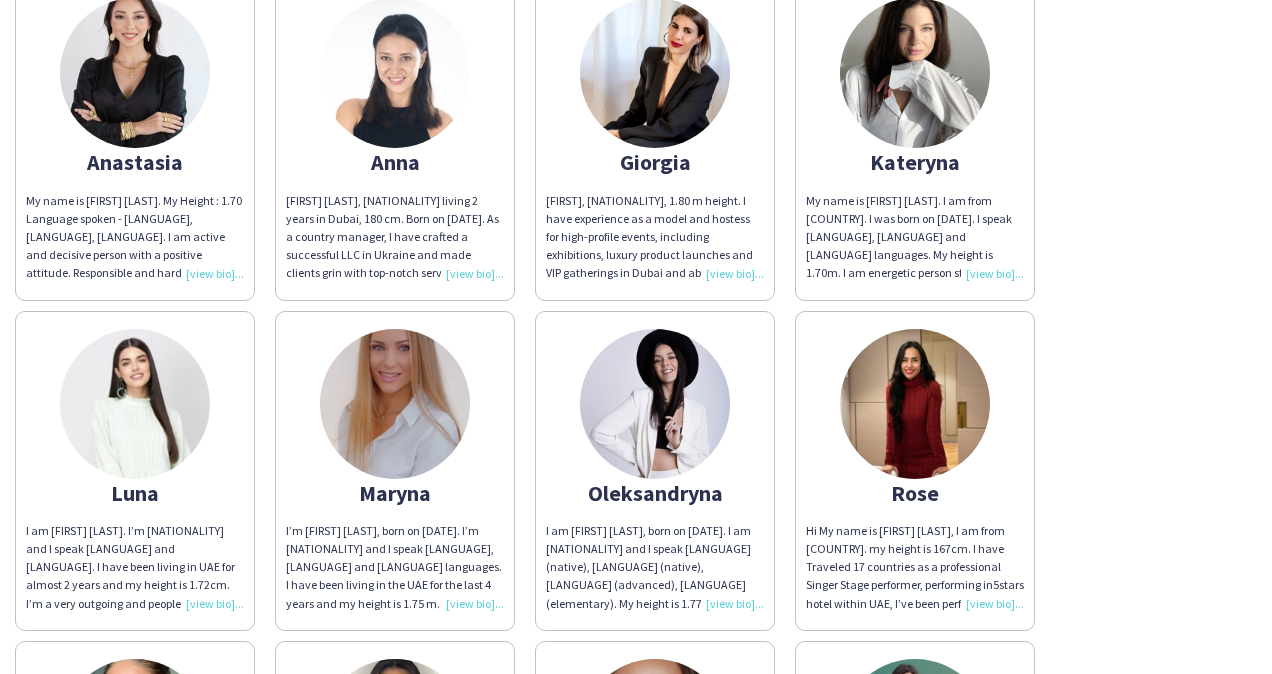 scroll, scrollTop: 444, scrollLeft: 0, axis: vertical 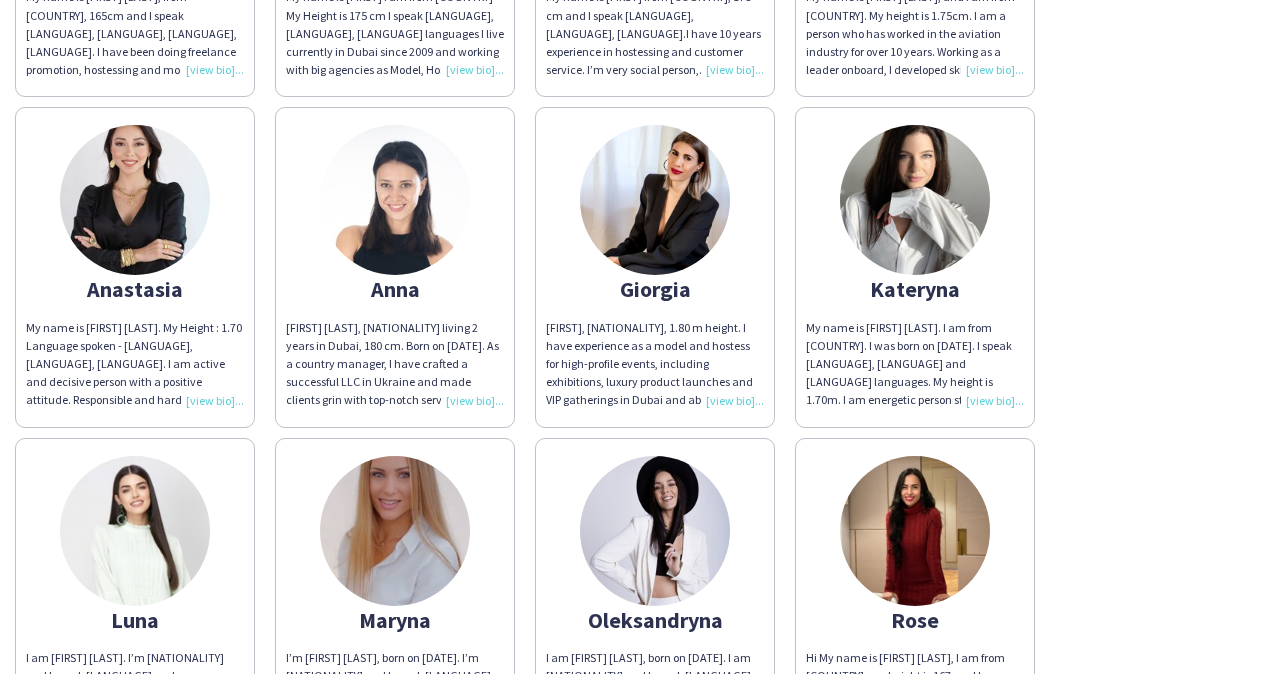 click on "My name is [FIRST] [LAST]. I am from Ukraine.
I was born on [DATE].
I speak English, Russian and Ukrainian languages.  My height is 1.70m.
I am energetic person striving for continuous self-improvement.
Most of my professional career I worked in customer service and I really enjoy what I do.
I love my life and try to make every moment of it matter.
I believe if you do good, good will come back to you." 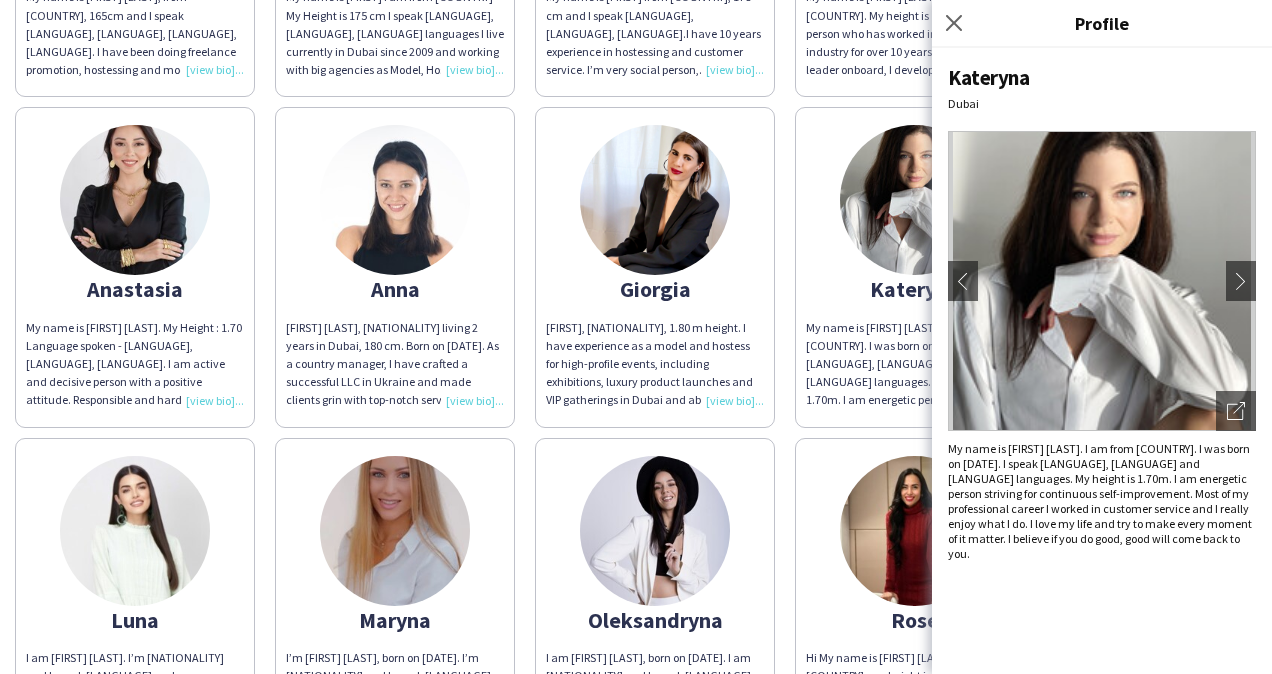 click on "Kateryna   Dubai
chevron-left
chevron-right
Open photos pop-in
My name is Kateryna Bliednova. I am from Ukraine.
I was born on 19.12.1994.
I speak English, Russian and Ukrainian languages.  My height is 1.70m.
I am energetic person striving for continuous self-improvement.
Most of my professional career I worked in customer service and I really enjoy what I do.
I love my life and try to make every moment of it matter.
I believe if you do good, good will come back to you." 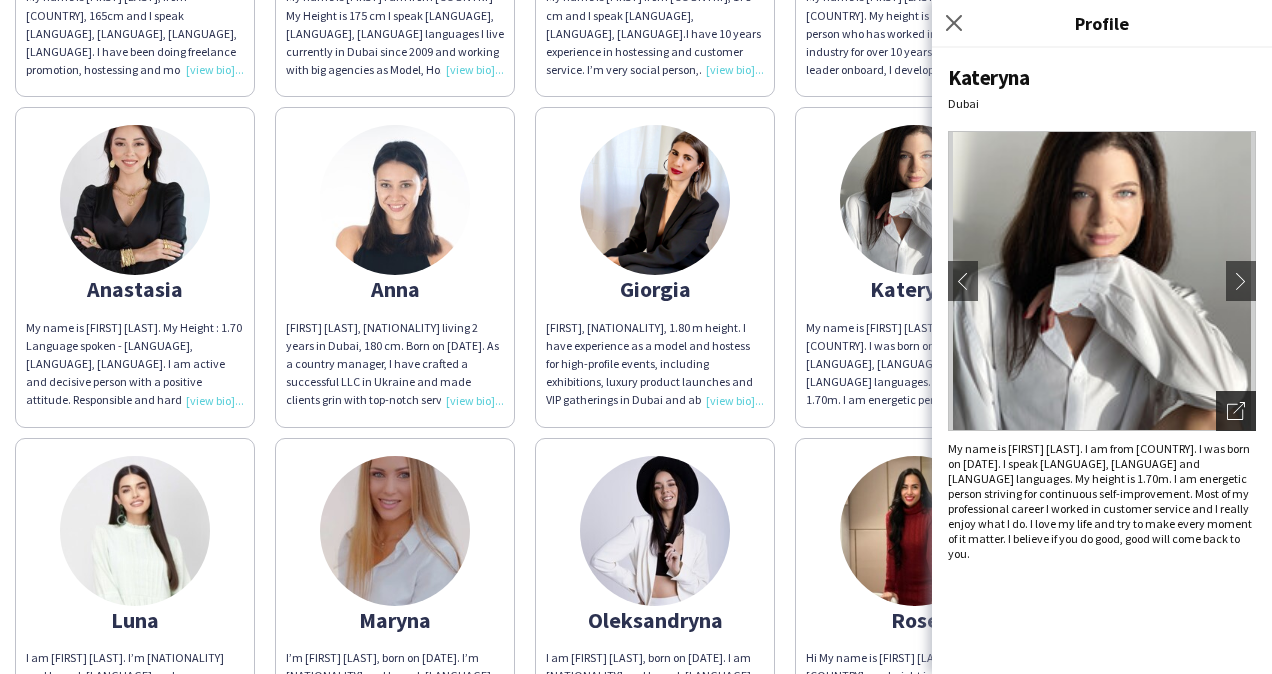 click on "Open photos pop-in" 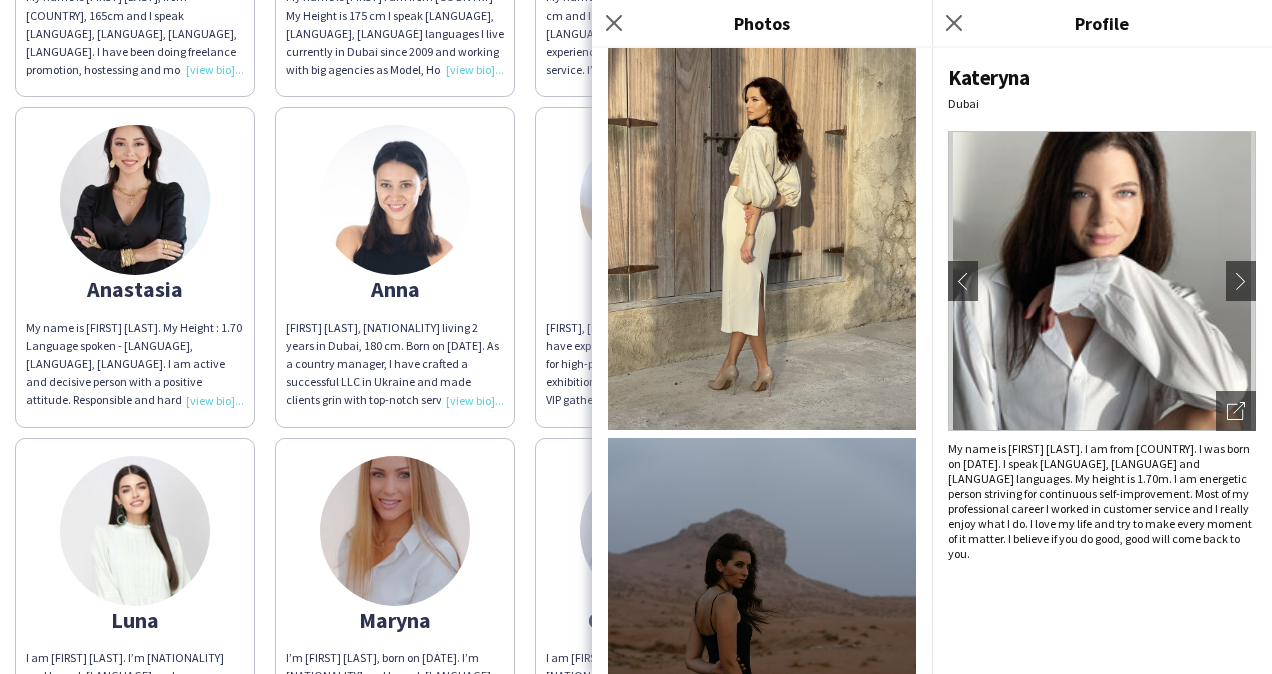 scroll, scrollTop: 2112, scrollLeft: 0, axis: vertical 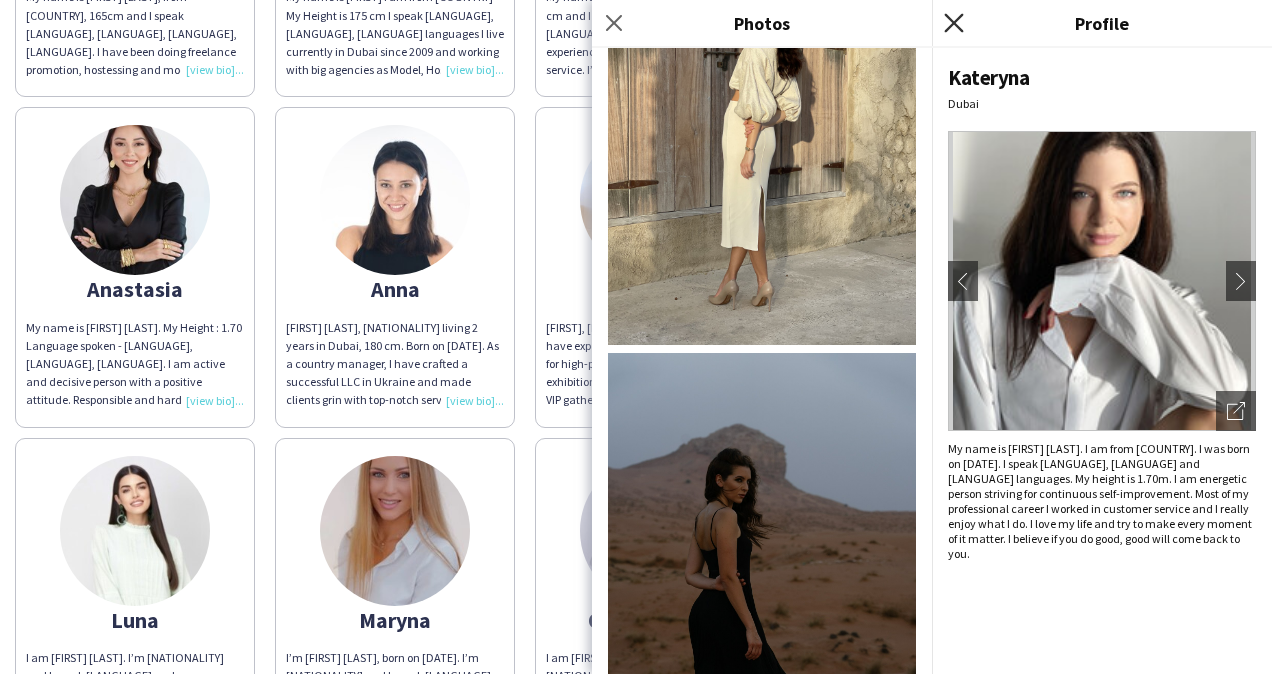 click 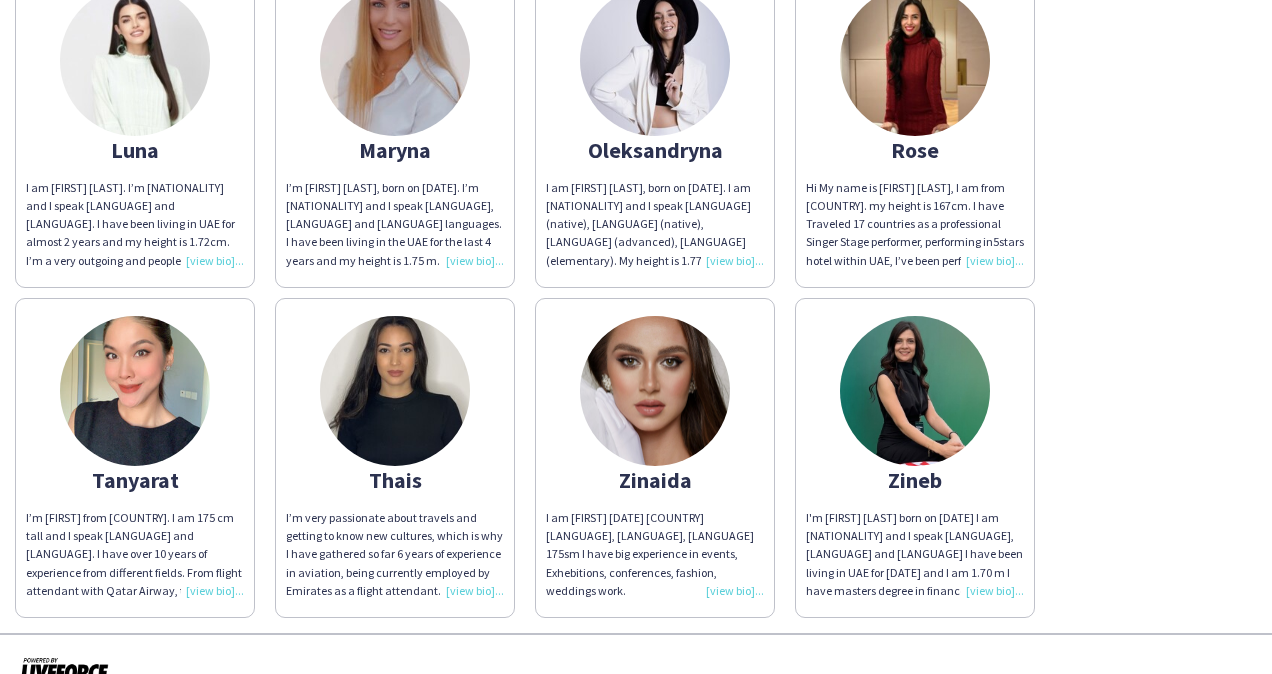 scroll, scrollTop: 944, scrollLeft: 0, axis: vertical 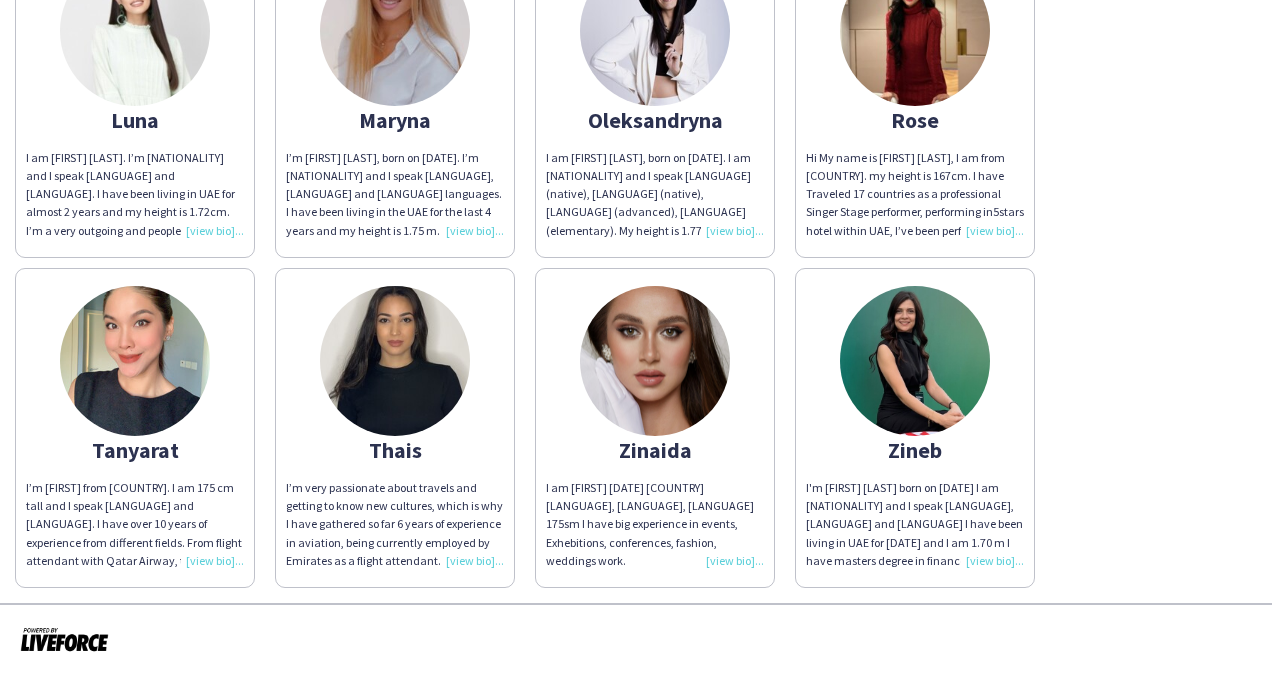 click on "I’m [FIRST] from Thailand. I am 175 cm tall and I speak English and Thai. I have over 10 years of experience from different fields.
From flight attendant with Qatar Airway,
to tour guide at expo 2020. I also can draw, paint and alternate clothes also. I as well have
some administrative jobs and modeling experiences." 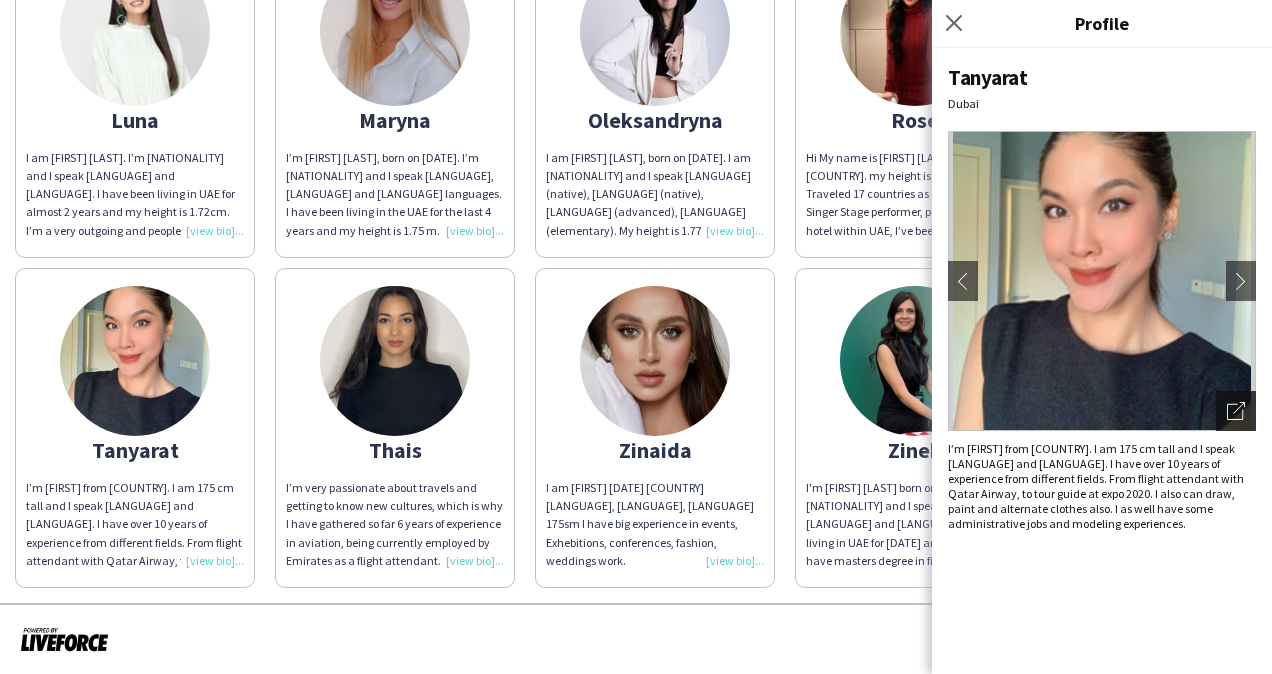 click 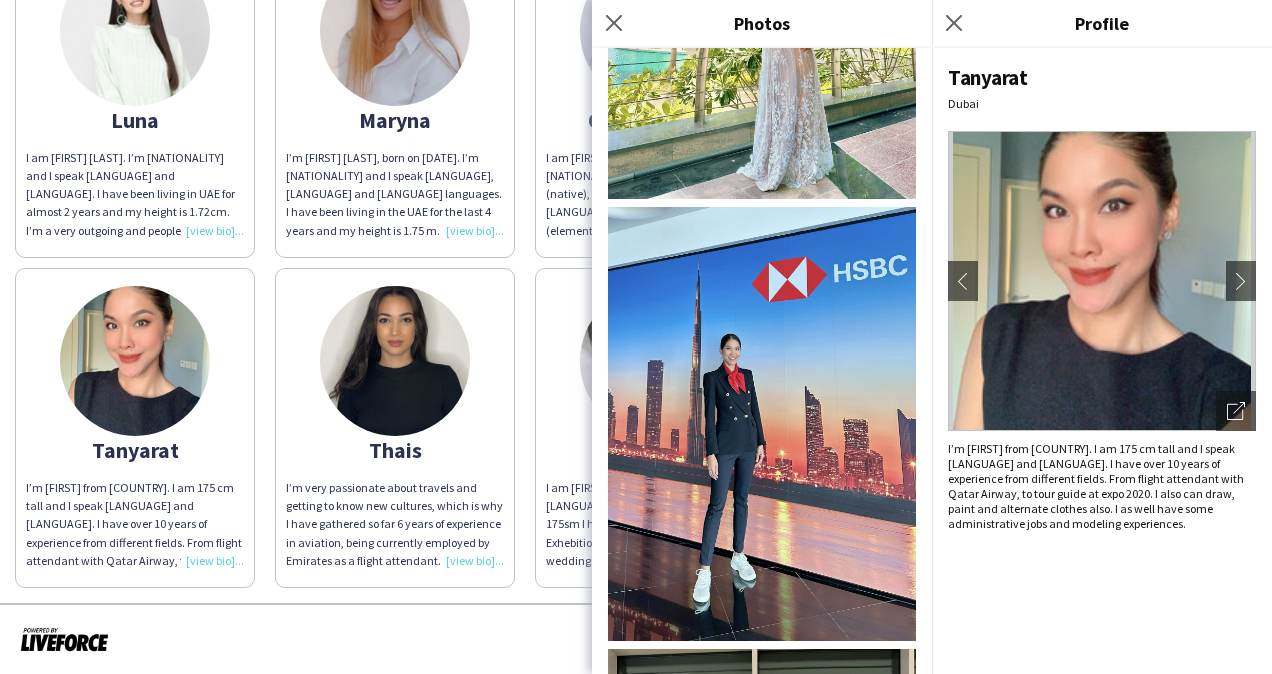 scroll, scrollTop: 5700, scrollLeft: 0, axis: vertical 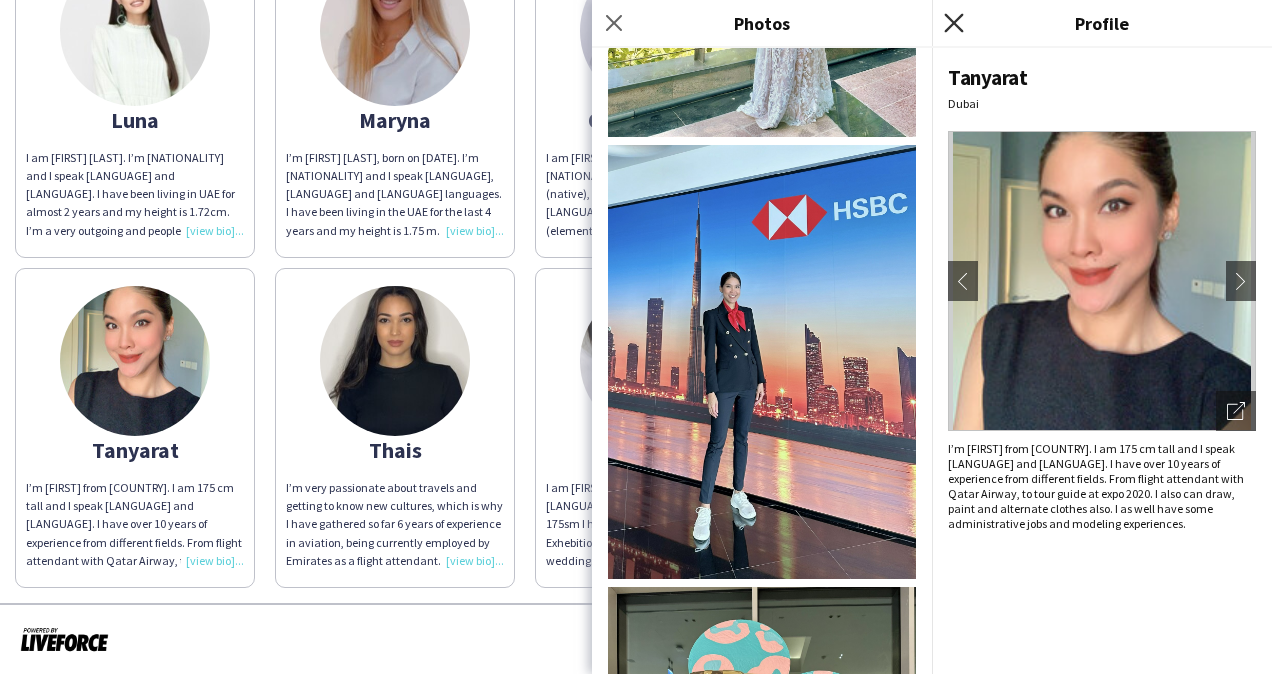 click on "Close pop-in" 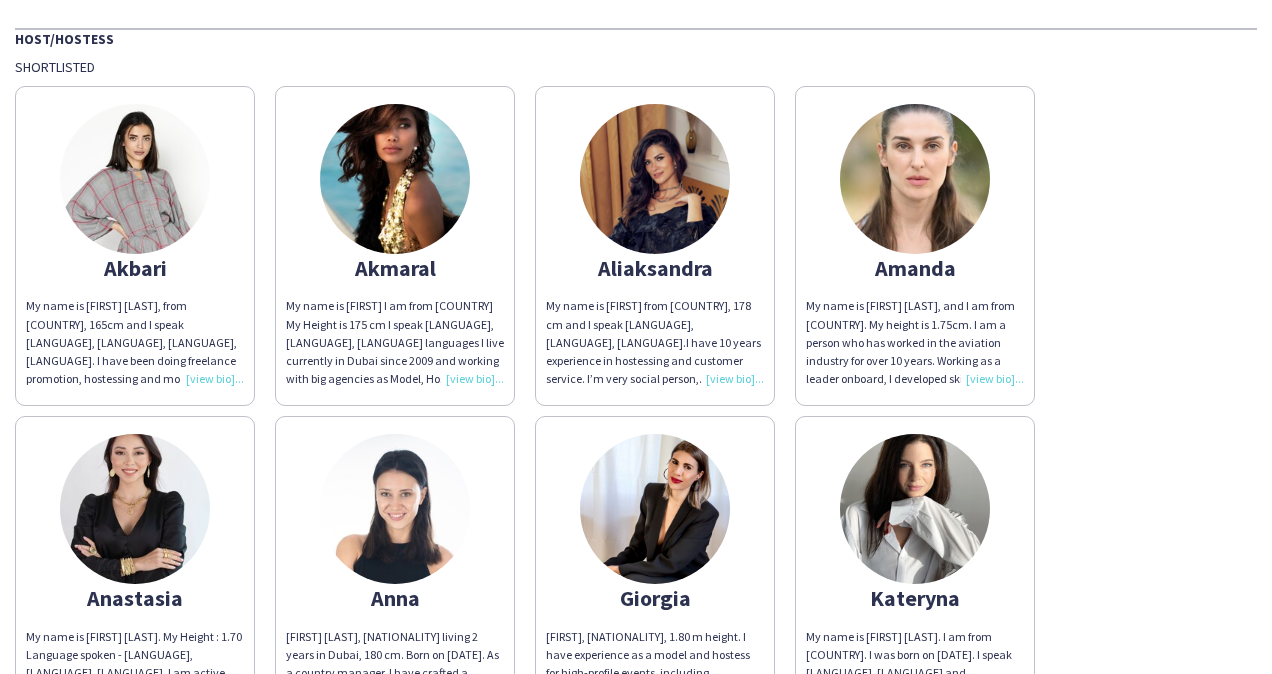 scroll, scrollTop: 200, scrollLeft: 0, axis: vertical 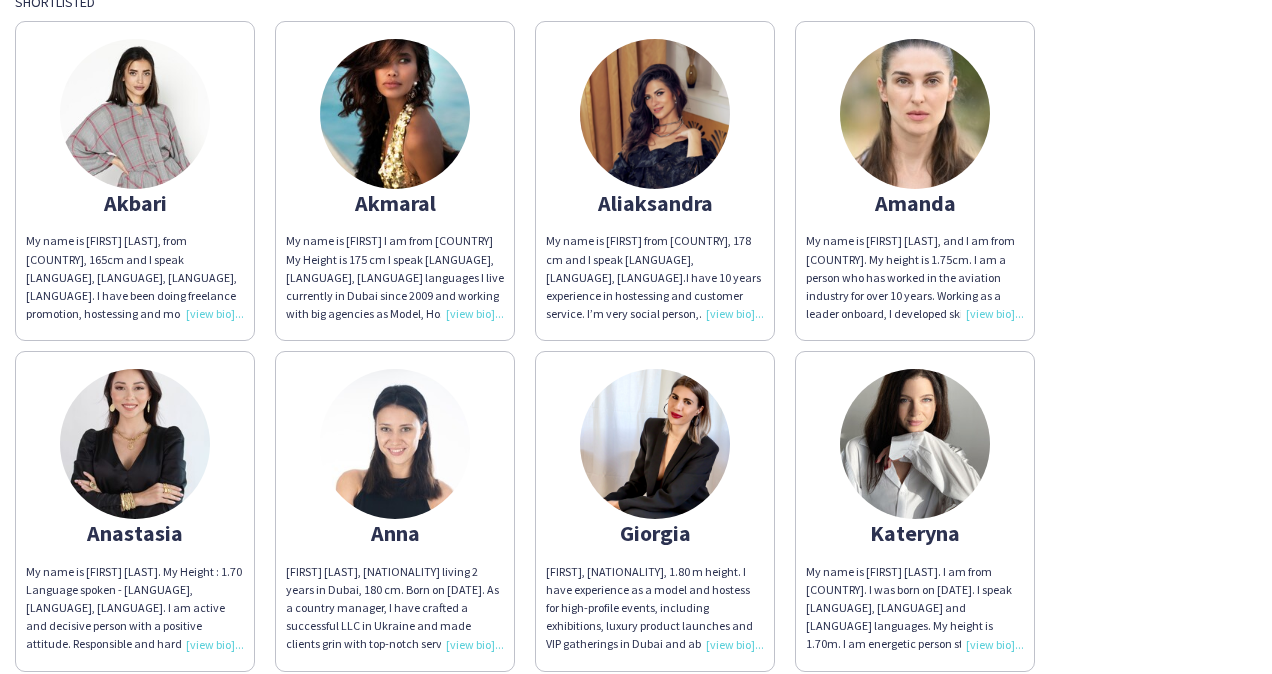 click on "My name is [FIRST] [LAST], from [COUNTRY], [HEIGHT]cm and I speak English, Arabic, Hindi, Urdu.
I have been doing freelance promotion, hostessing and modeling work for [NUMBER] years. Currently I have been working with Brands for Less as a model. I have [NUMBER] years of experience as a full-time employee with Emirates Airline as ground staff working with customer service related to check-in, baggage and lounge services. I have good customer skills, and I will prove to be valuable as a part of your team." 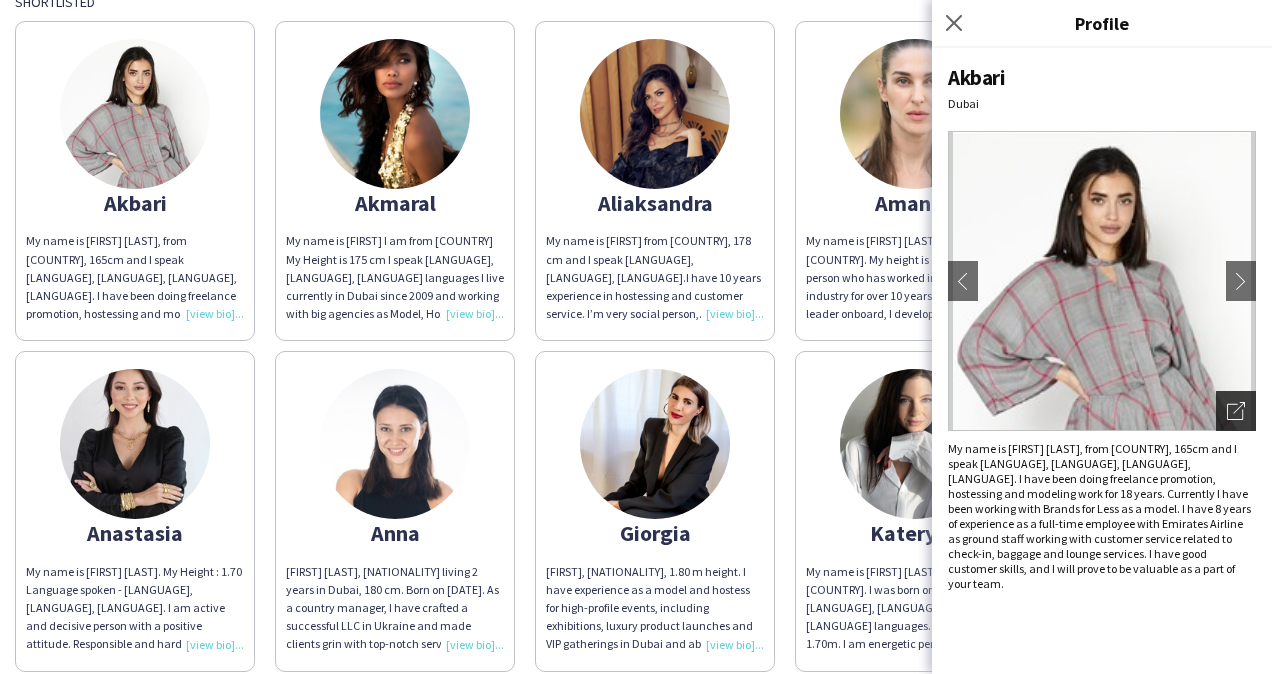 click on "Open photos pop-in" 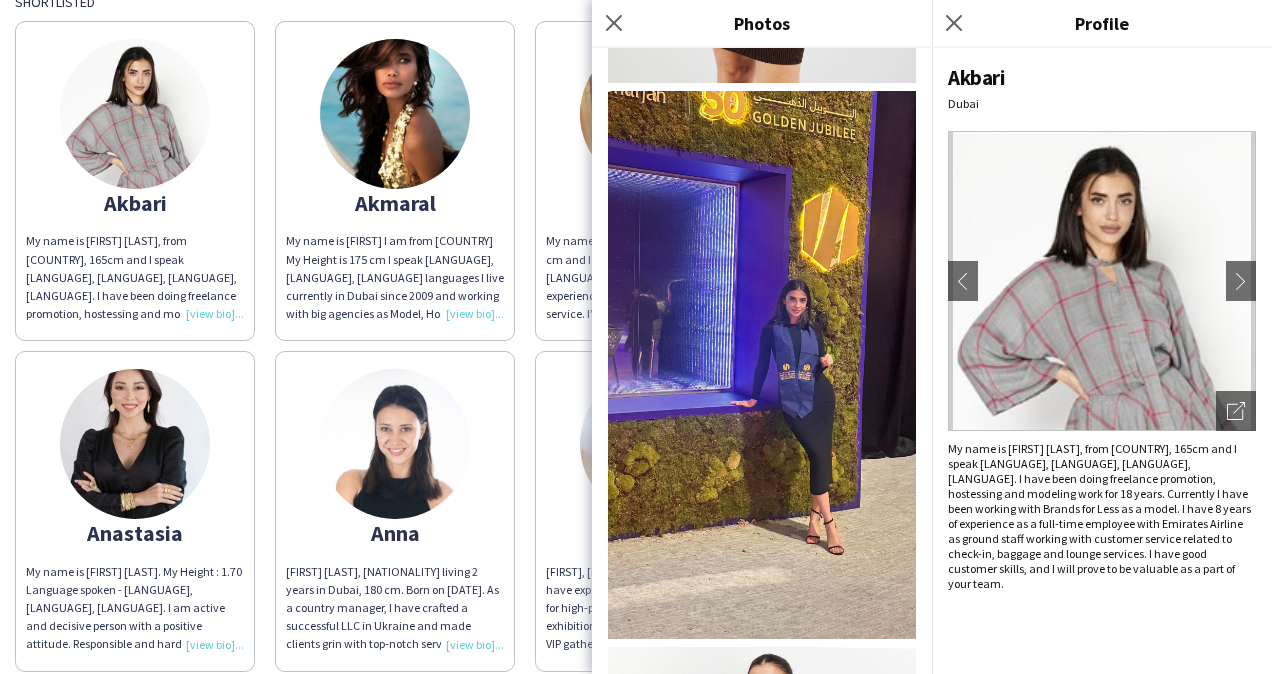 scroll, scrollTop: 2800, scrollLeft: 0, axis: vertical 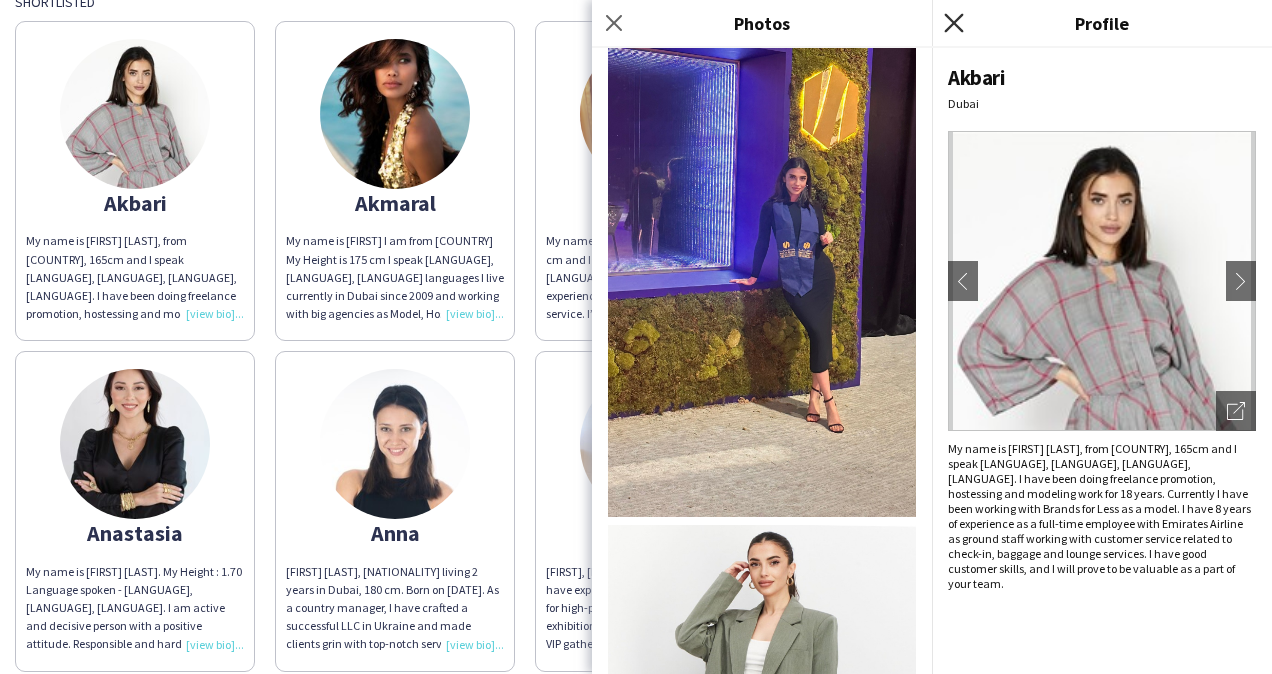click 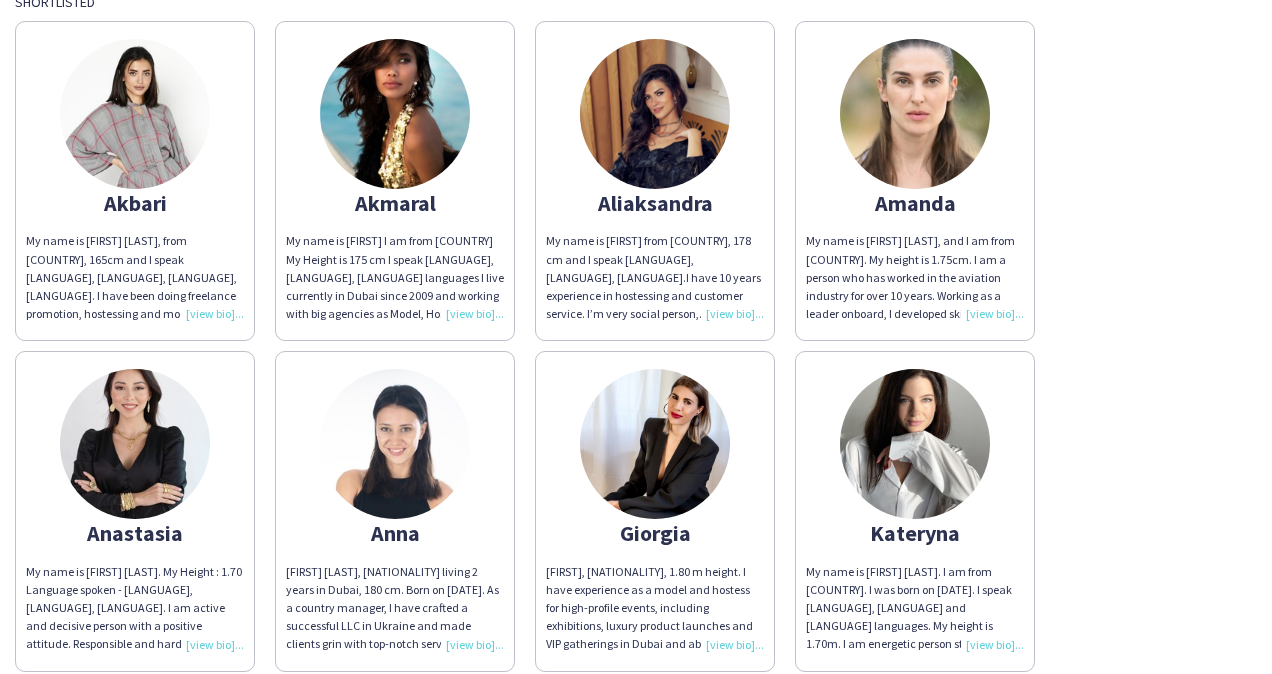 click on "My name is [FIRST] from [COUNTRY], [HEIGHT] cm and I speak English, Italian, Russian.I have [NUMBER] years experience in hostessing and customer service.
I’m very social person, communicative, and hardworking." 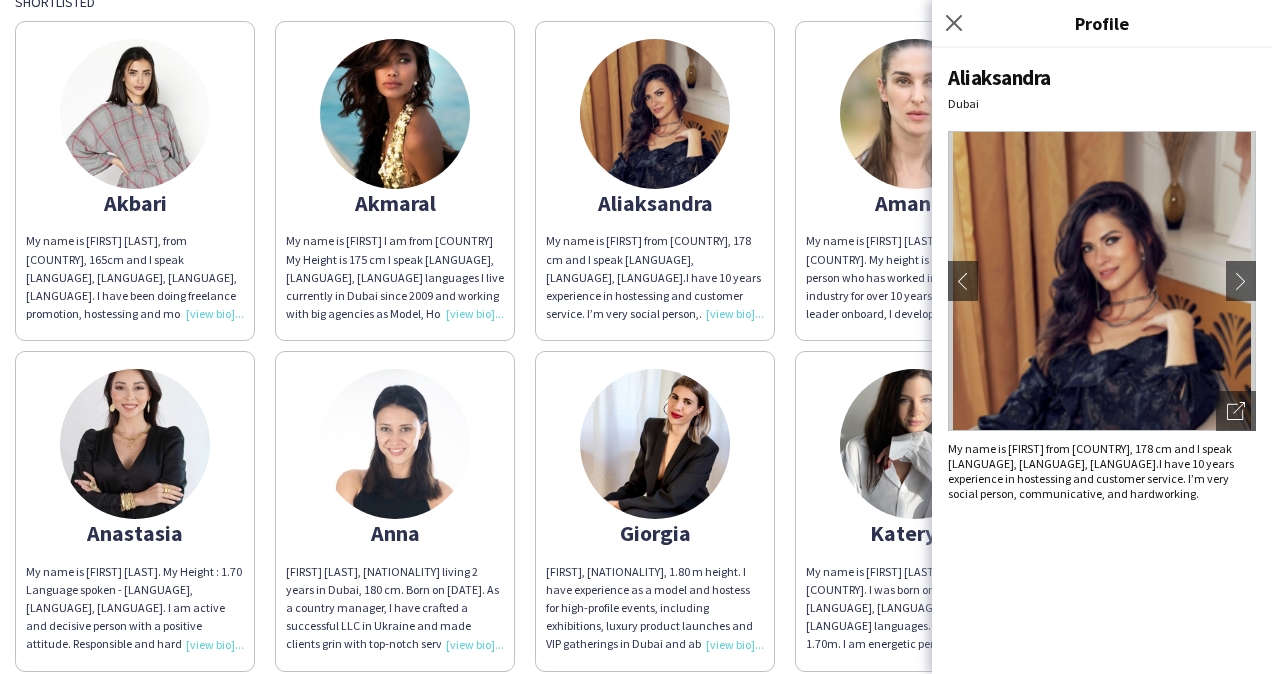click on "My name is [FIRST] [LAST], and I am from [COUNTRY]. My height is [HEIGHT]cm. I am a person who has worked in the aviation industry for over [NUMBER] years. Working as a leader onboard, I developed skills such as communication, problem solving, decision-making, motivation and accountability.
I am a people person, I love meeting new people and as I am very sociable and outgoing.
I have a vast experience when it comes to hospitality as well as in the events field." 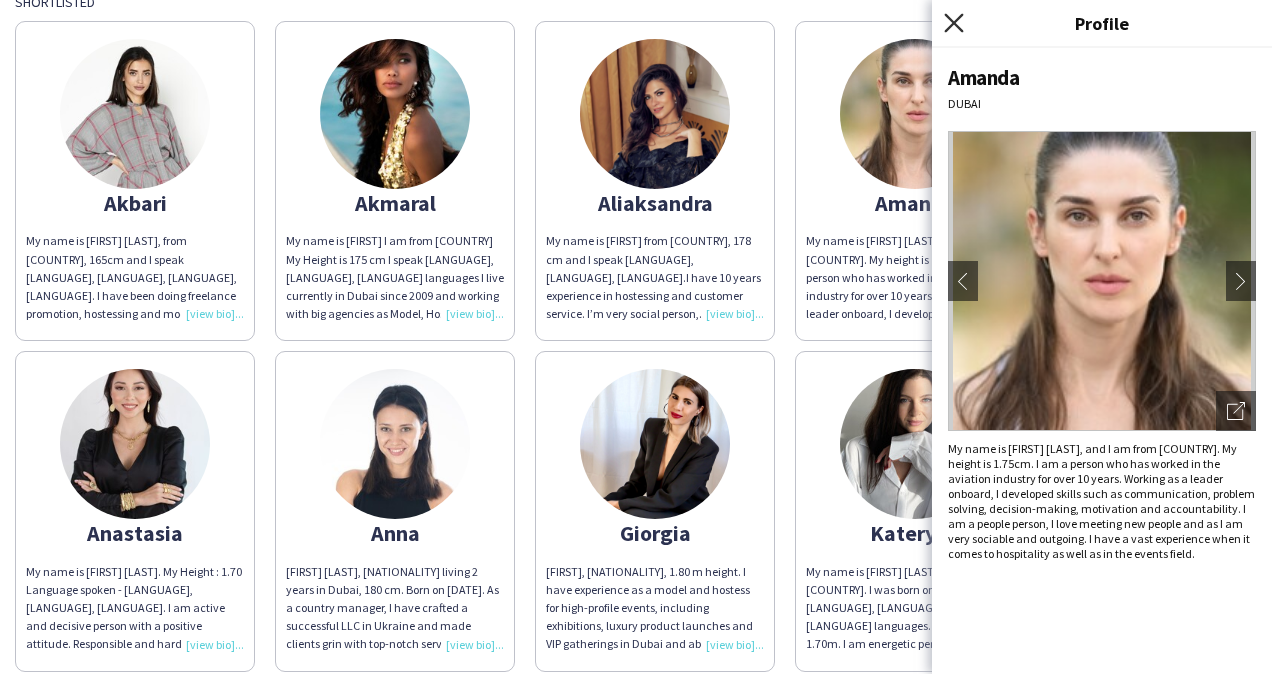 click on "Close pop-in" 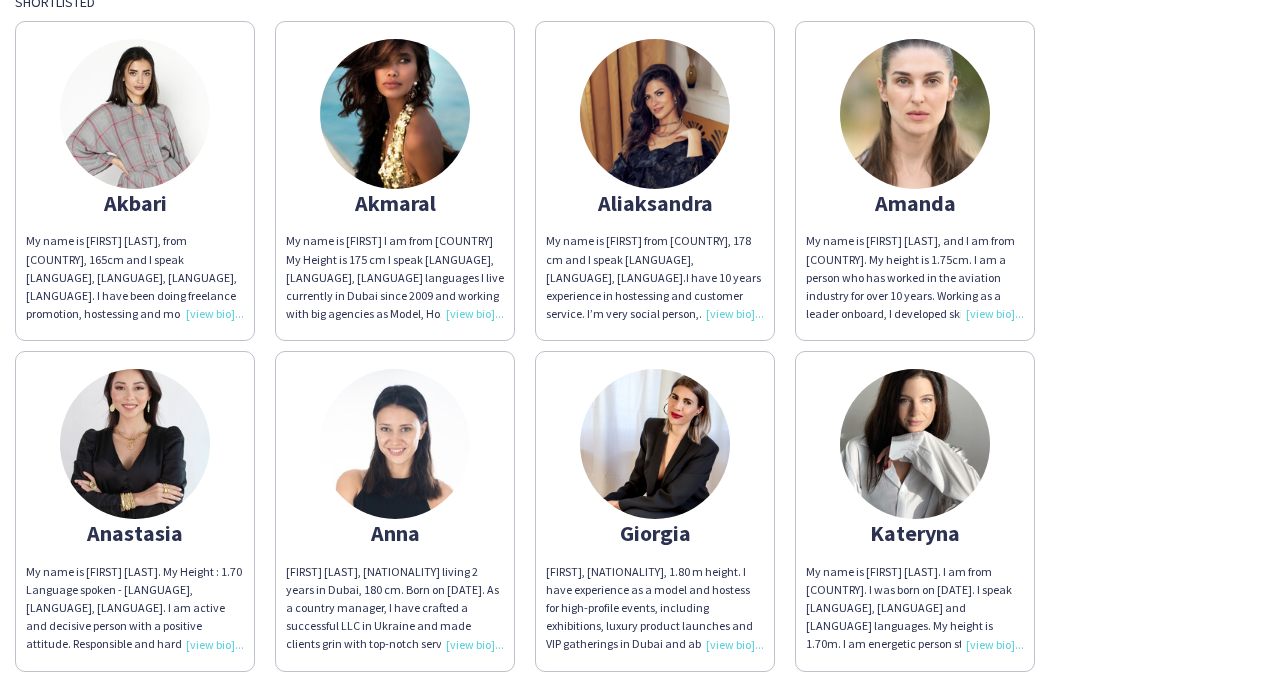 click on "My name is [FIRST] from [COUNTRY], [HEIGHT] cm and I speak English, Italian, Russian.I have [NUMBER] years experience in hostessing and customer service.
I’m very social person, communicative, and hardworking." 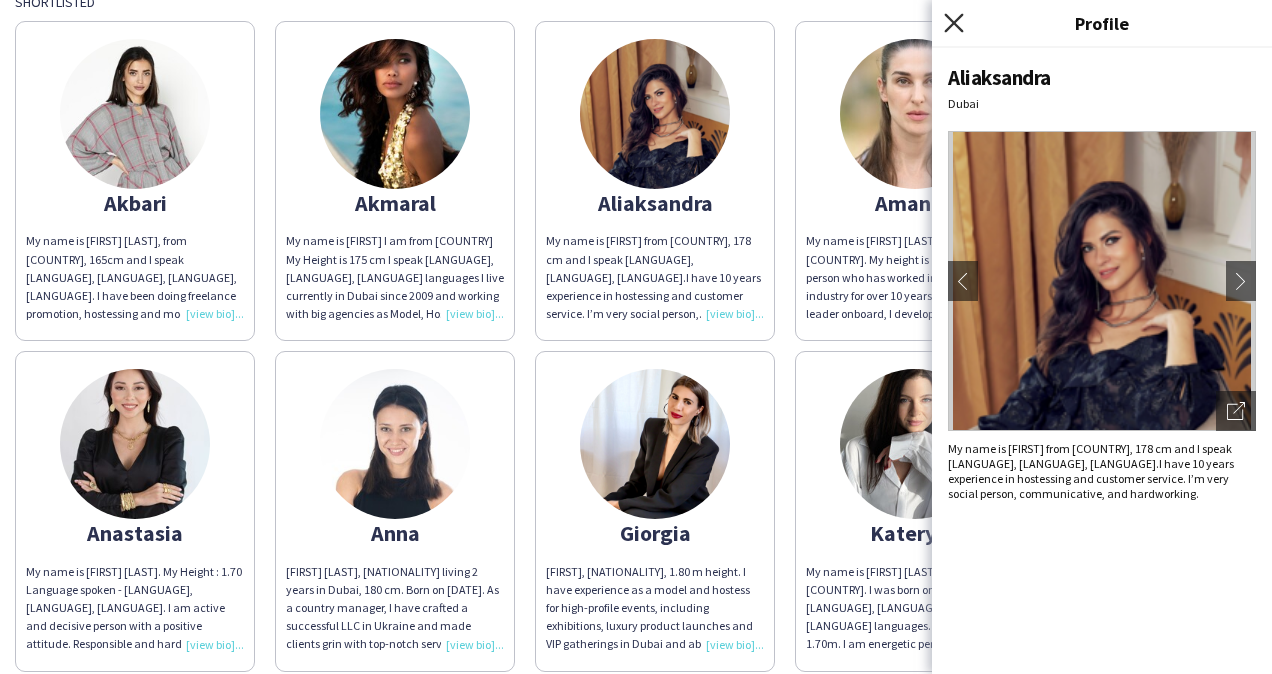 click 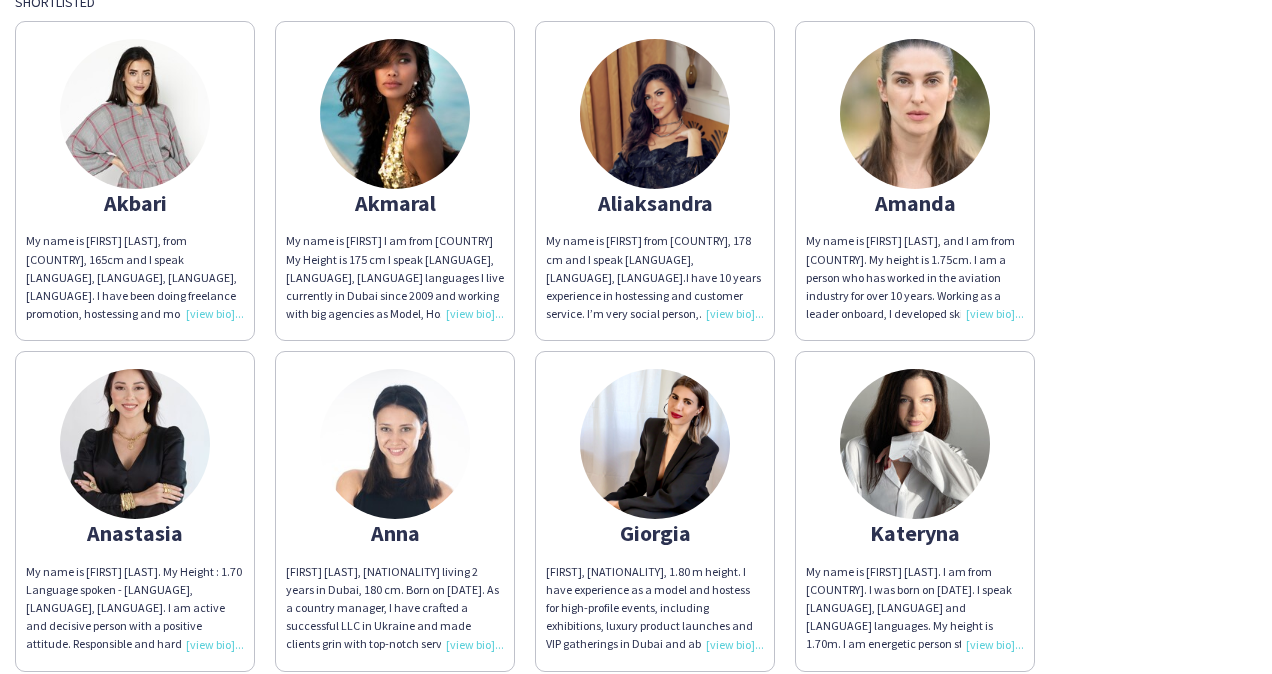 click on "My name is [FIRST] from [COUNTRY], [HEIGHT] cm and I speak English, Italian, Russian.I have [NUMBER] years experience in hostessing and customer service.
I’m very social person, communicative, and hardworking." 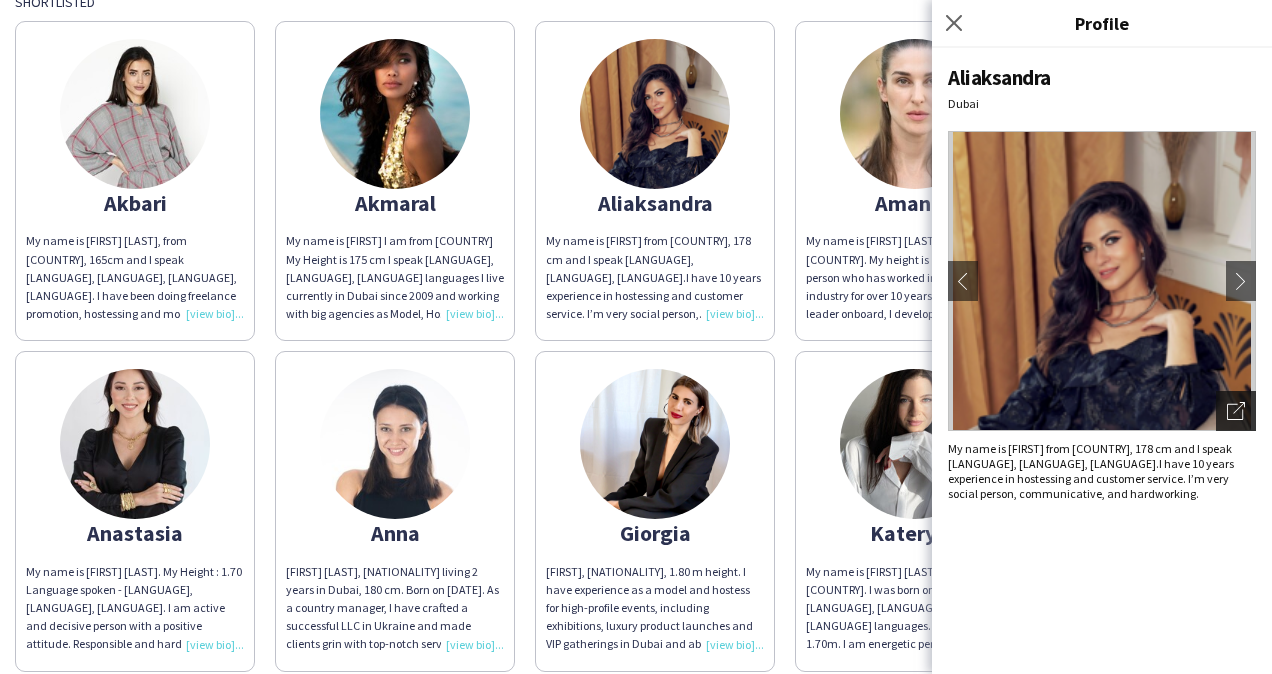 click on "Open photos pop-in" 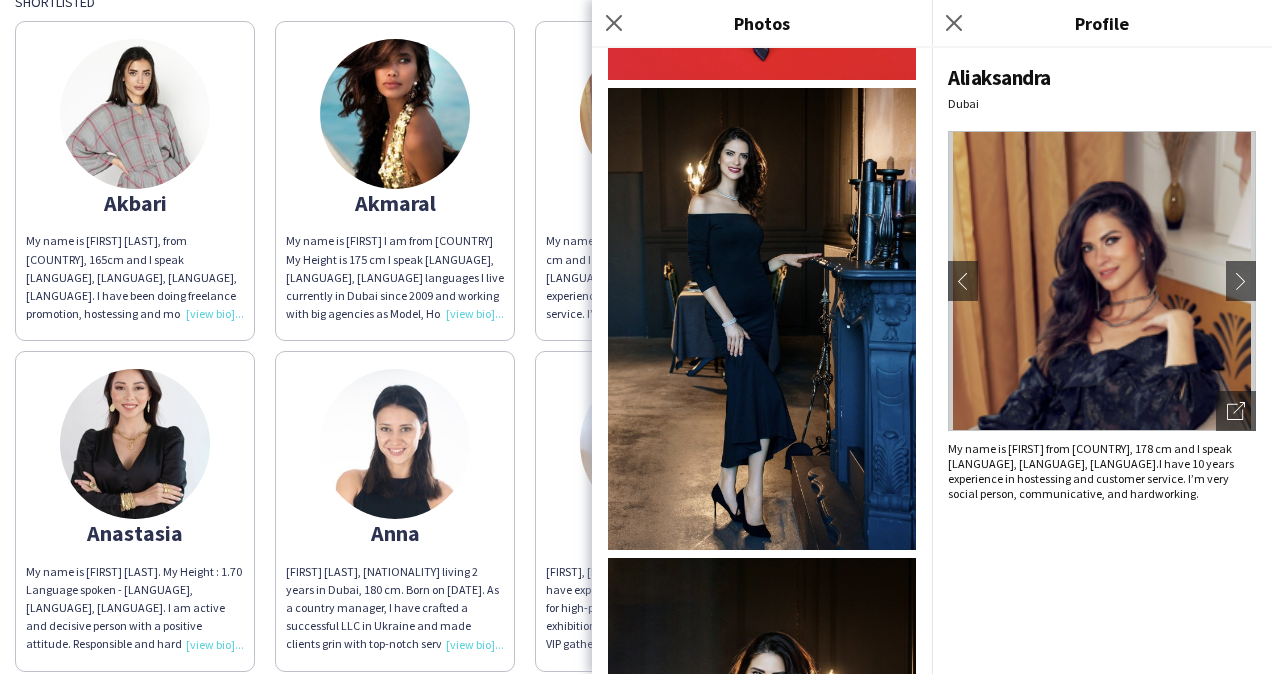 scroll, scrollTop: 5100, scrollLeft: 0, axis: vertical 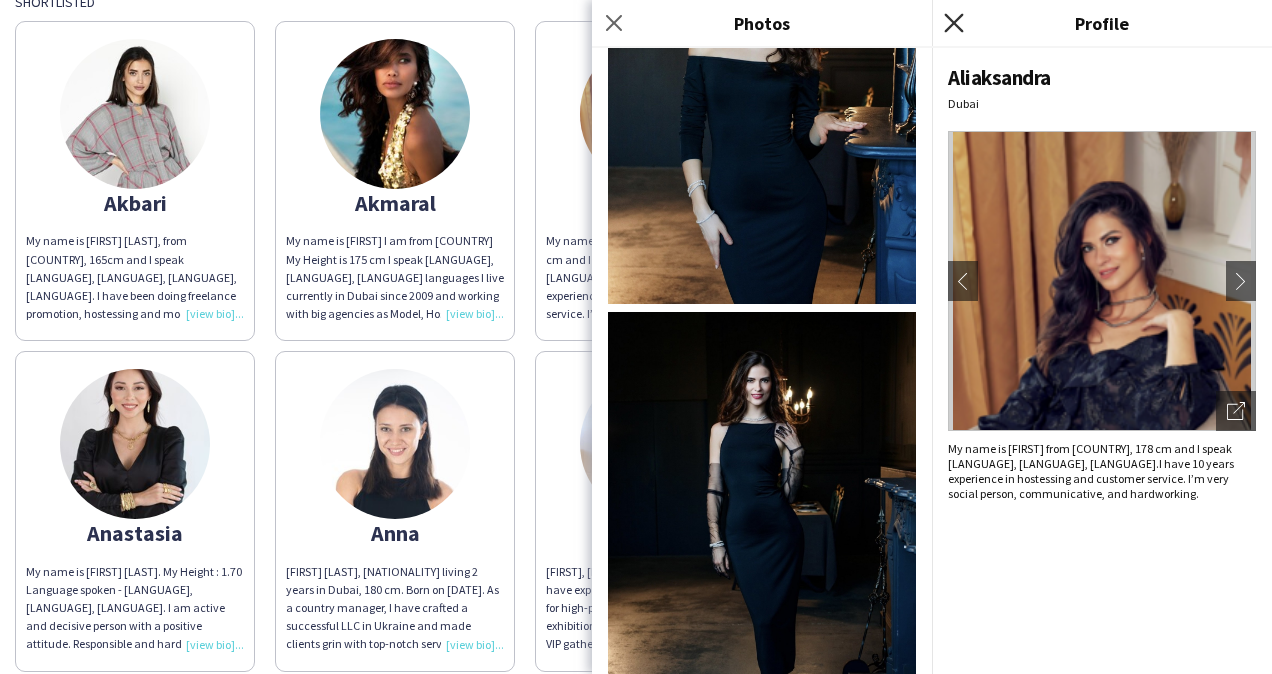 click on "Close pop-in" 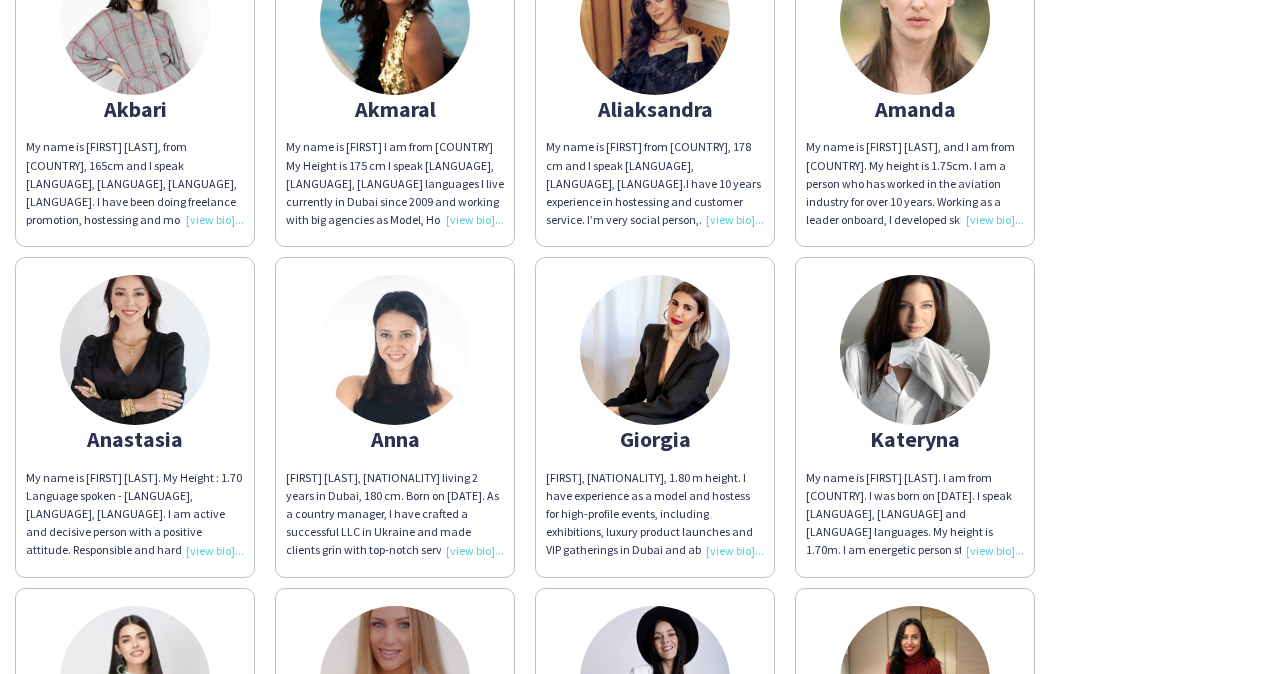 scroll, scrollTop: 400, scrollLeft: 0, axis: vertical 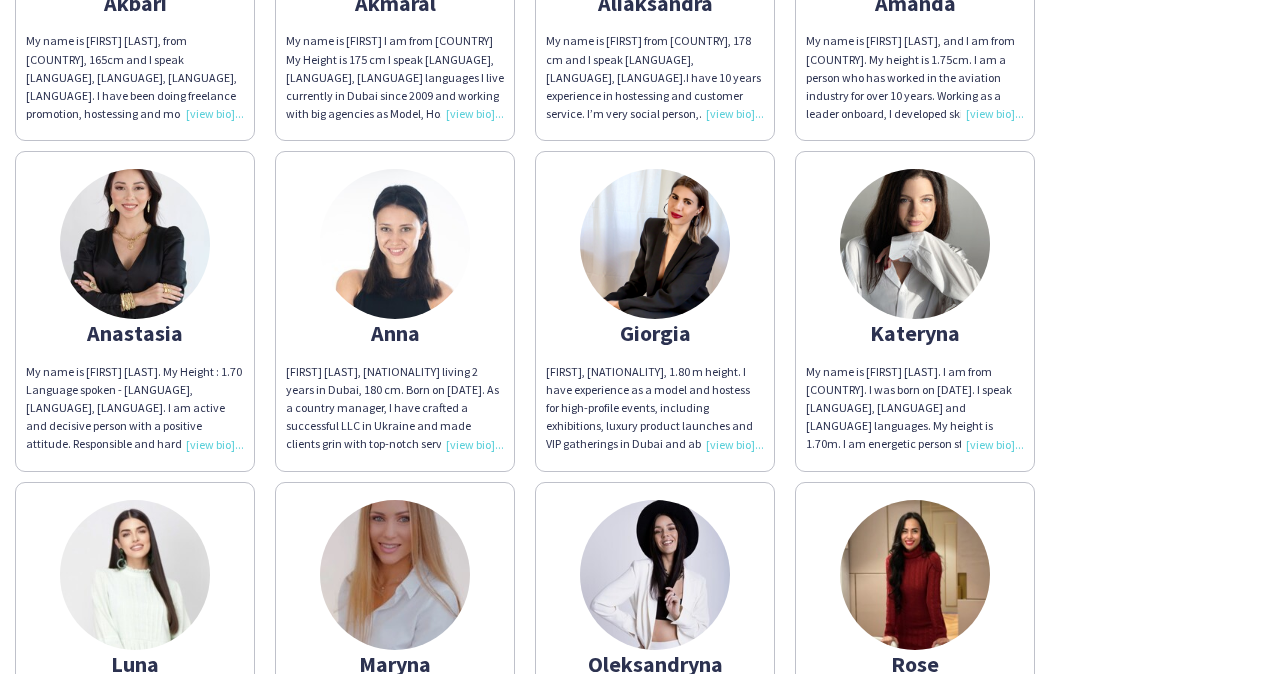 click on "[FIRST] [LAST], [NATIONALITY] living [NUMBER] years in Dubai, [HEIGHT] cm. Born on [DATE].
As a country manager, I have crafted a successful LLC in Ukraine and made clients grin with top-notch service. And in the world of languages, I'm a multilingual maestro who speaks English, Ukrainian, Russian, Spanish and German. Passionate about fashion and beauty outside of working hours.
I have hosted a few Events across UAE." 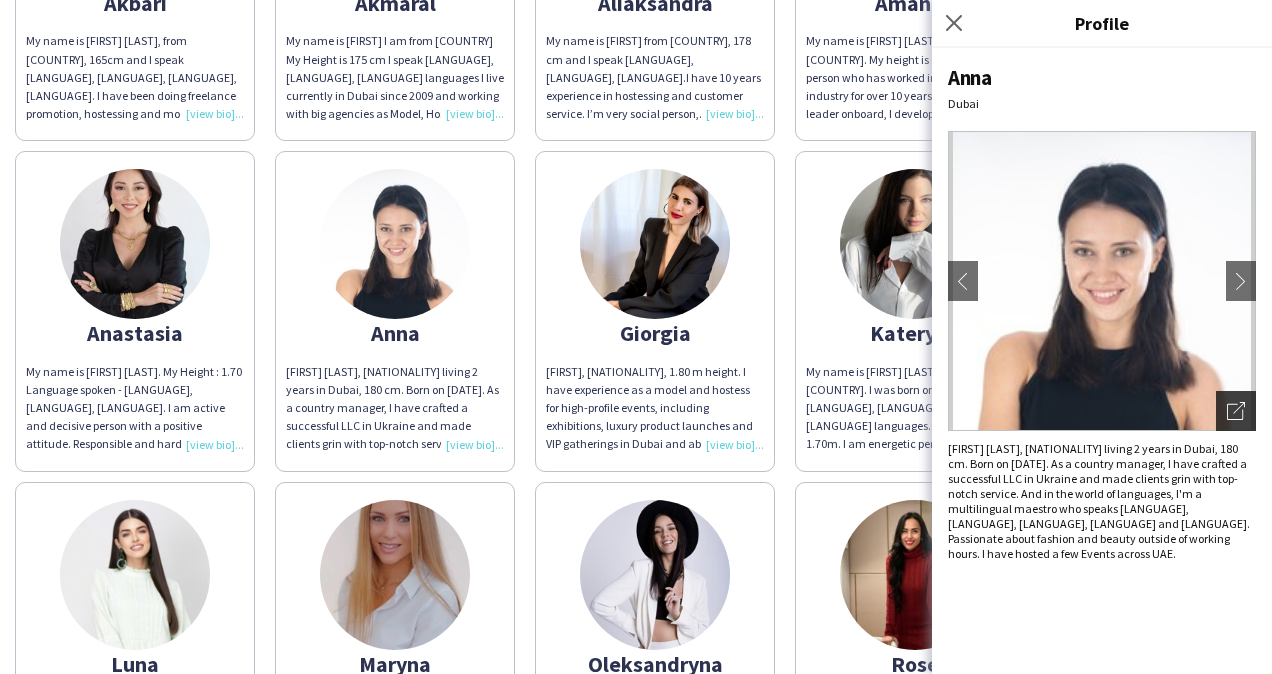 click on "Open photos pop-in" 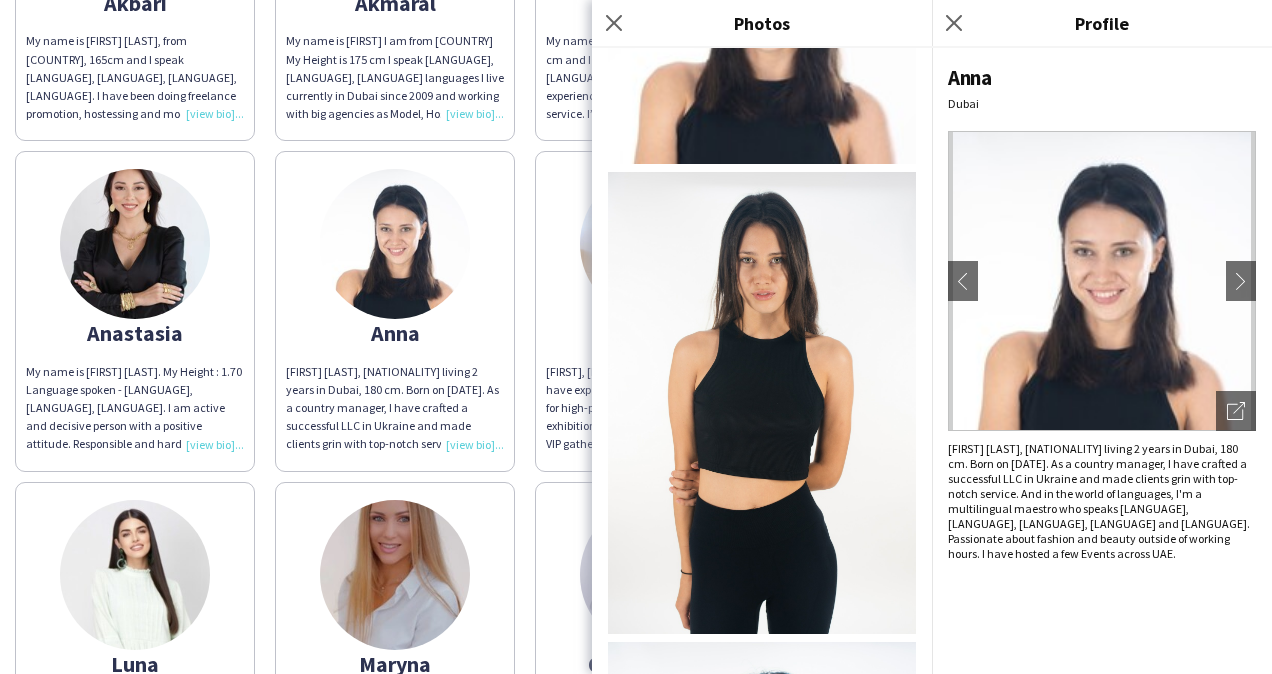 scroll, scrollTop: 0, scrollLeft: 0, axis: both 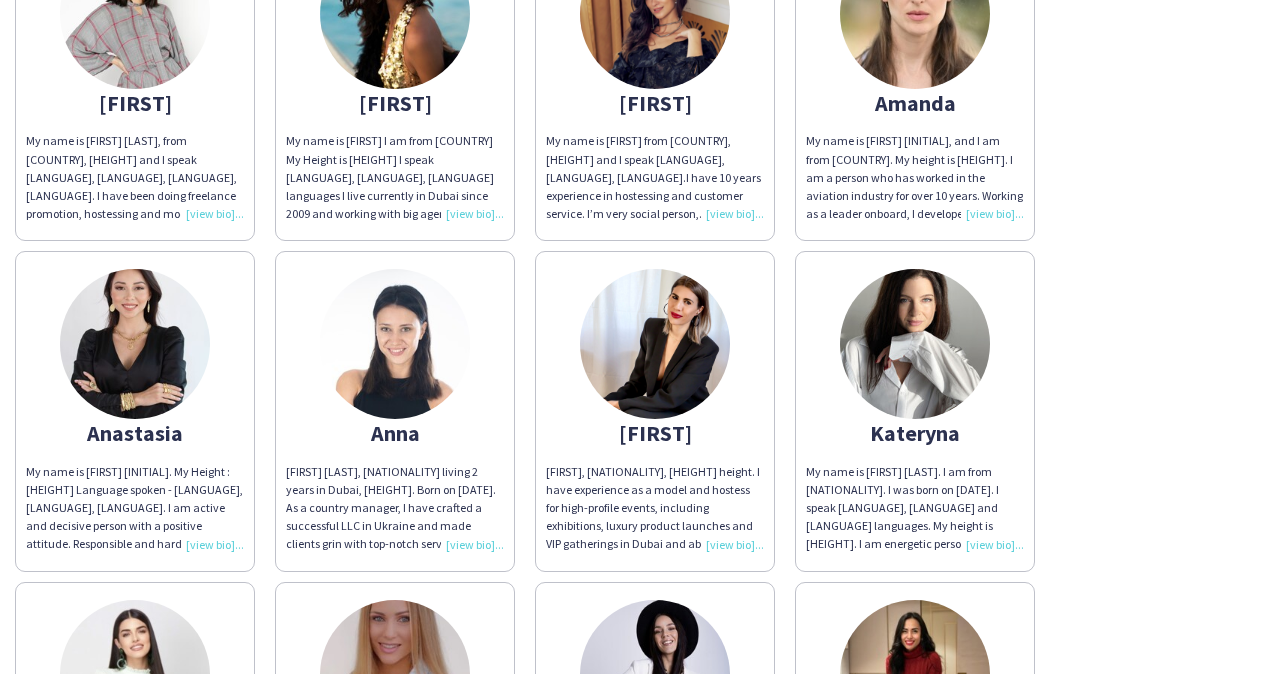 click 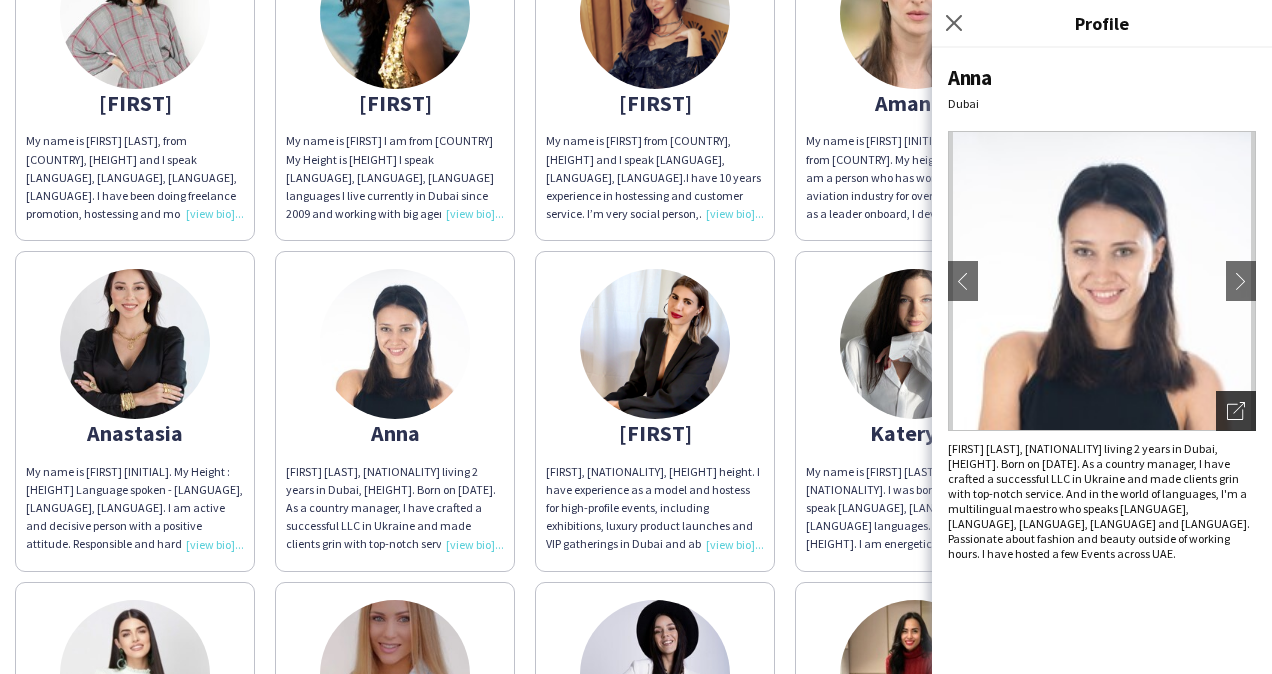 click on "Open photos pop-in" 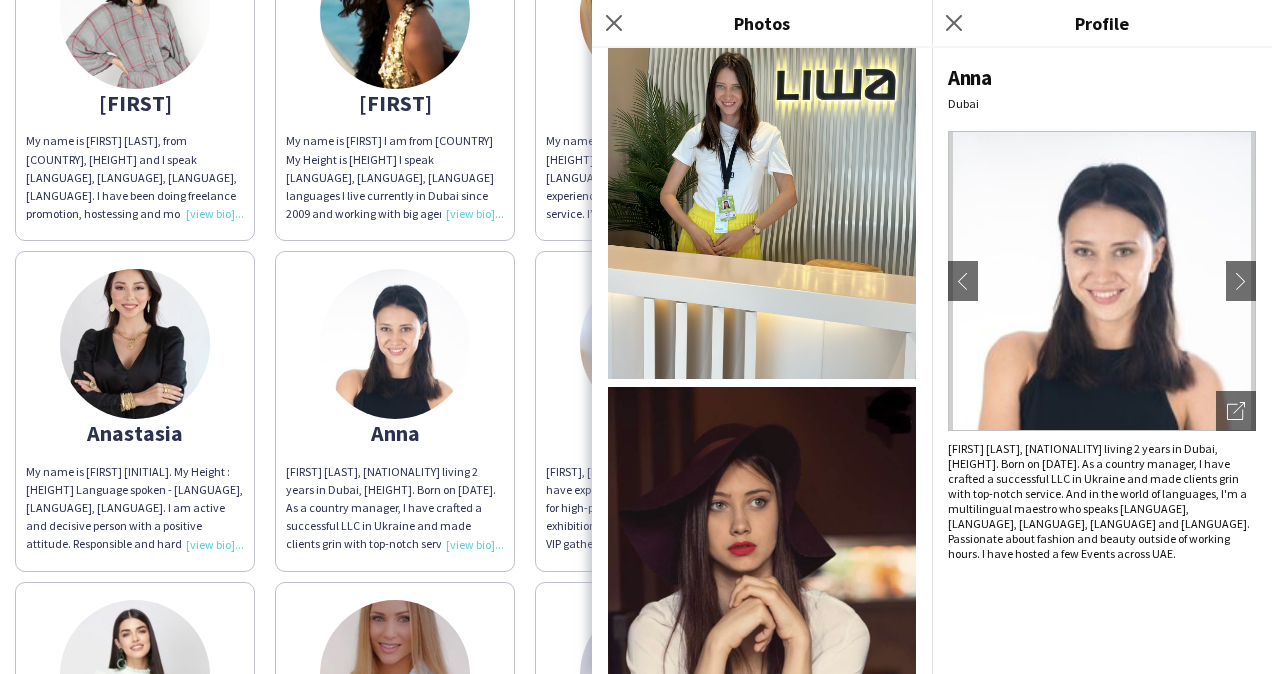 scroll, scrollTop: 2708, scrollLeft: 0, axis: vertical 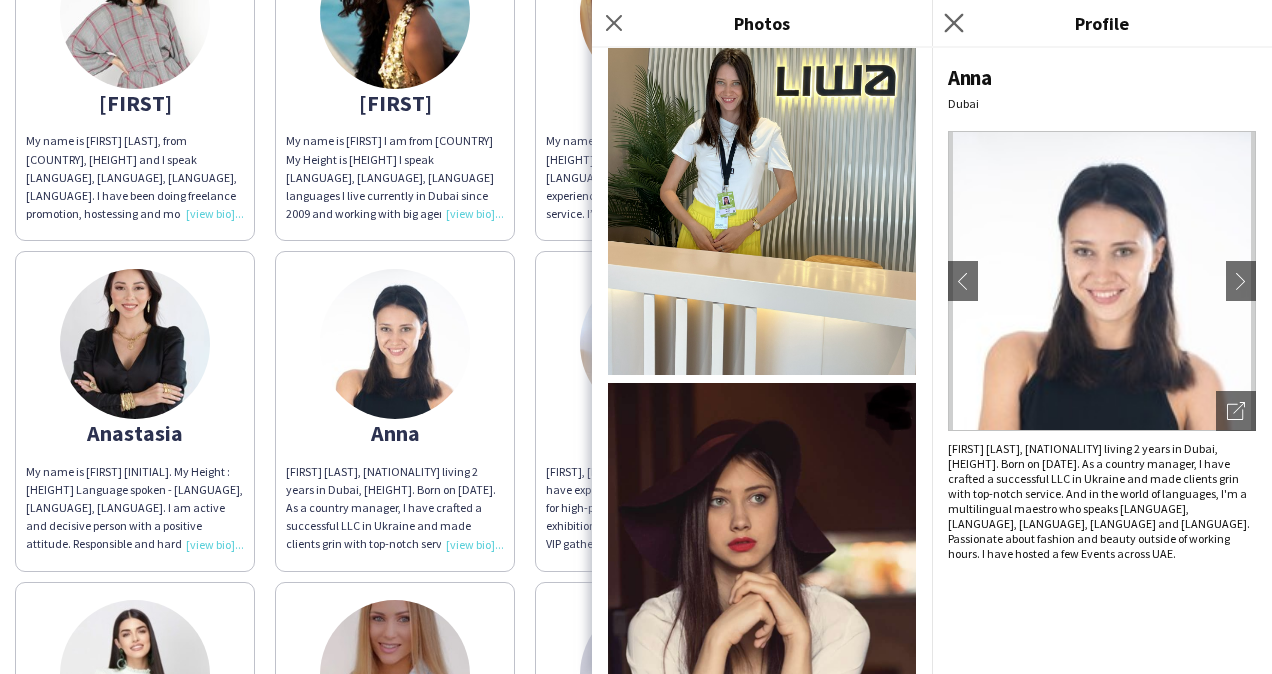 click 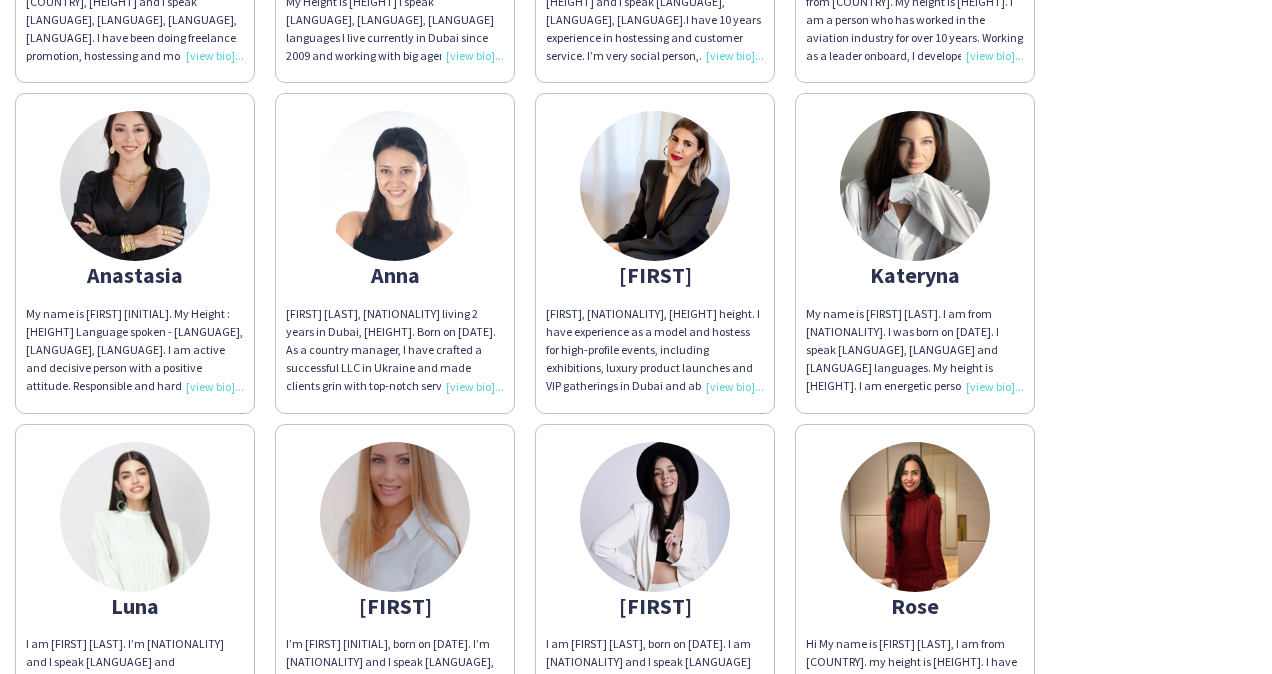 scroll, scrollTop: 600, scrollLeft: 0, axis: vertical 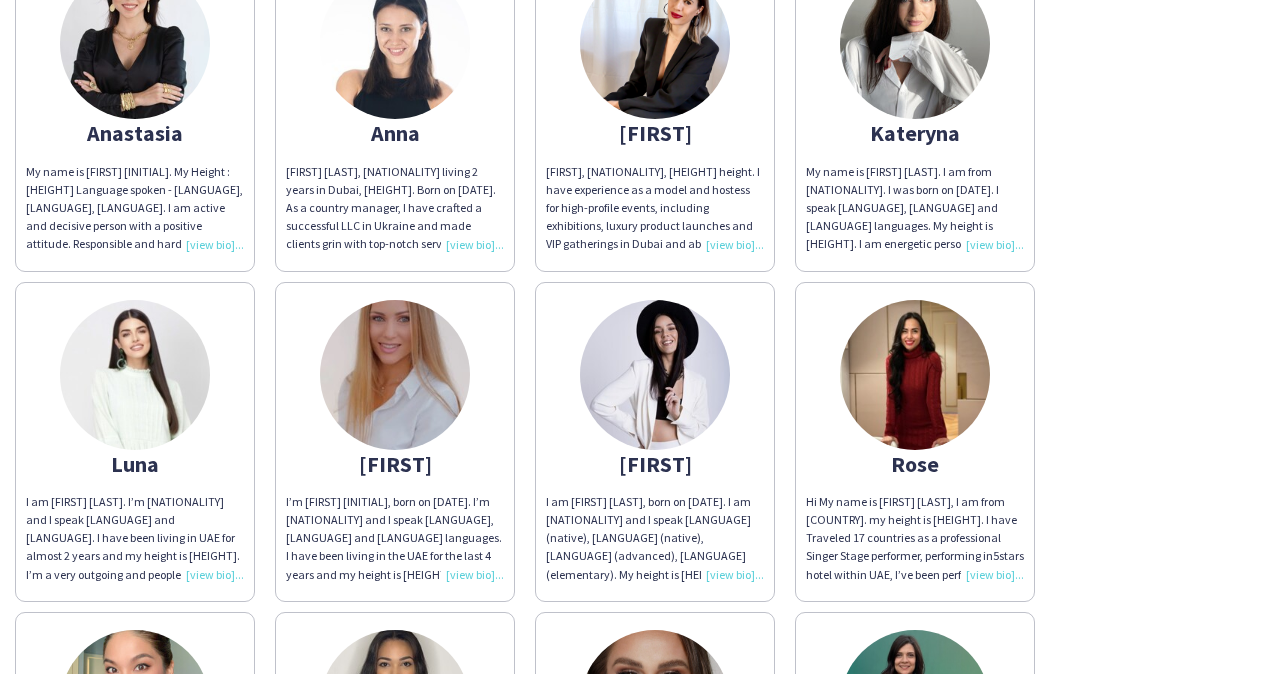click 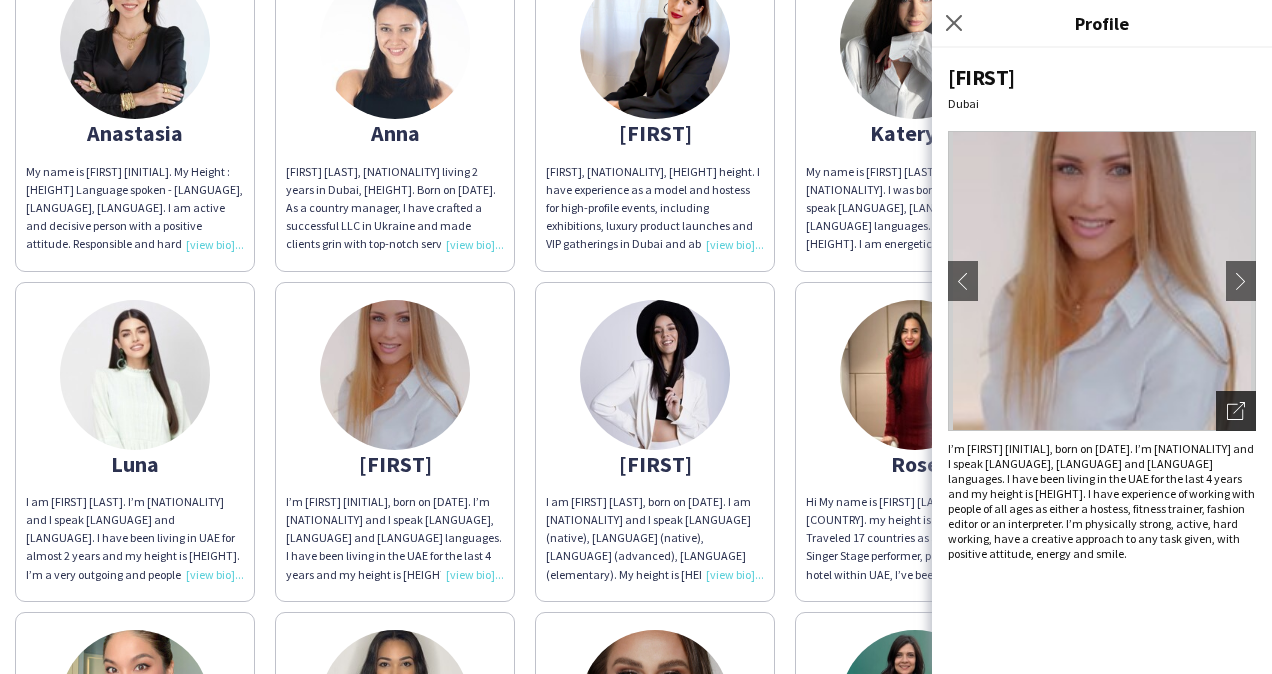 click on "Open photos pop-in" 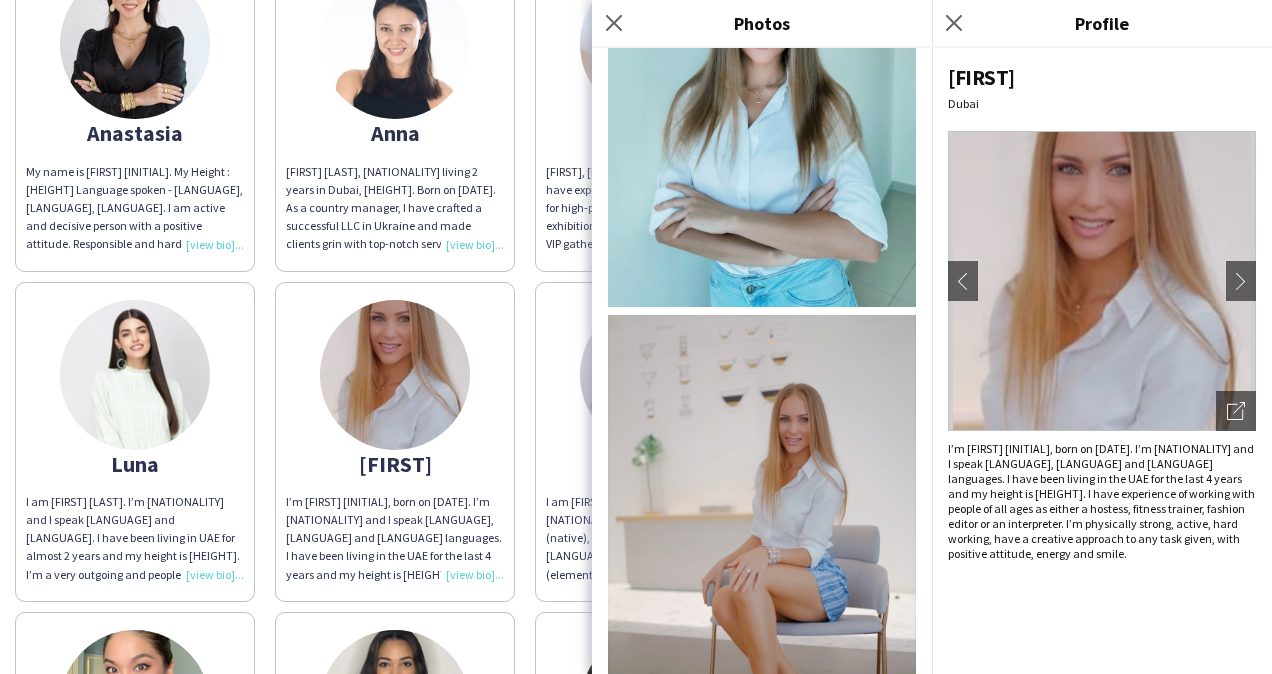 scroll, scrollTop: 1600, scrollLeft: 0, axis: vertical 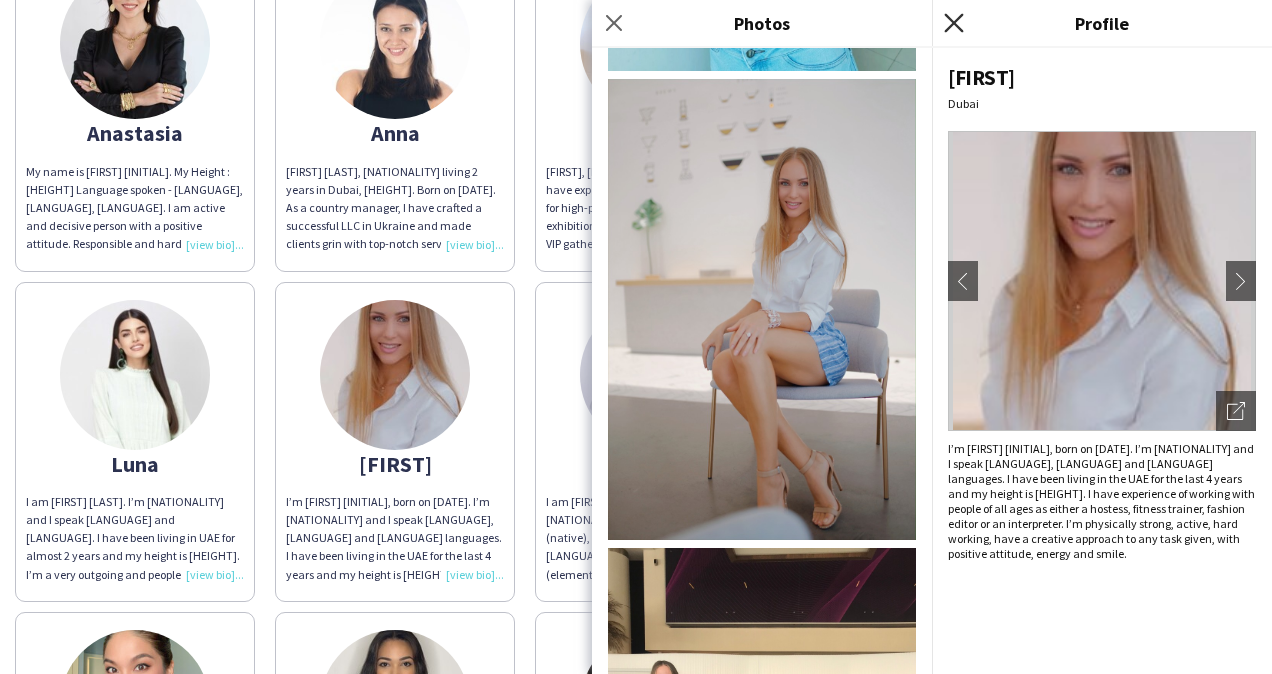 click on "Close pop-in" 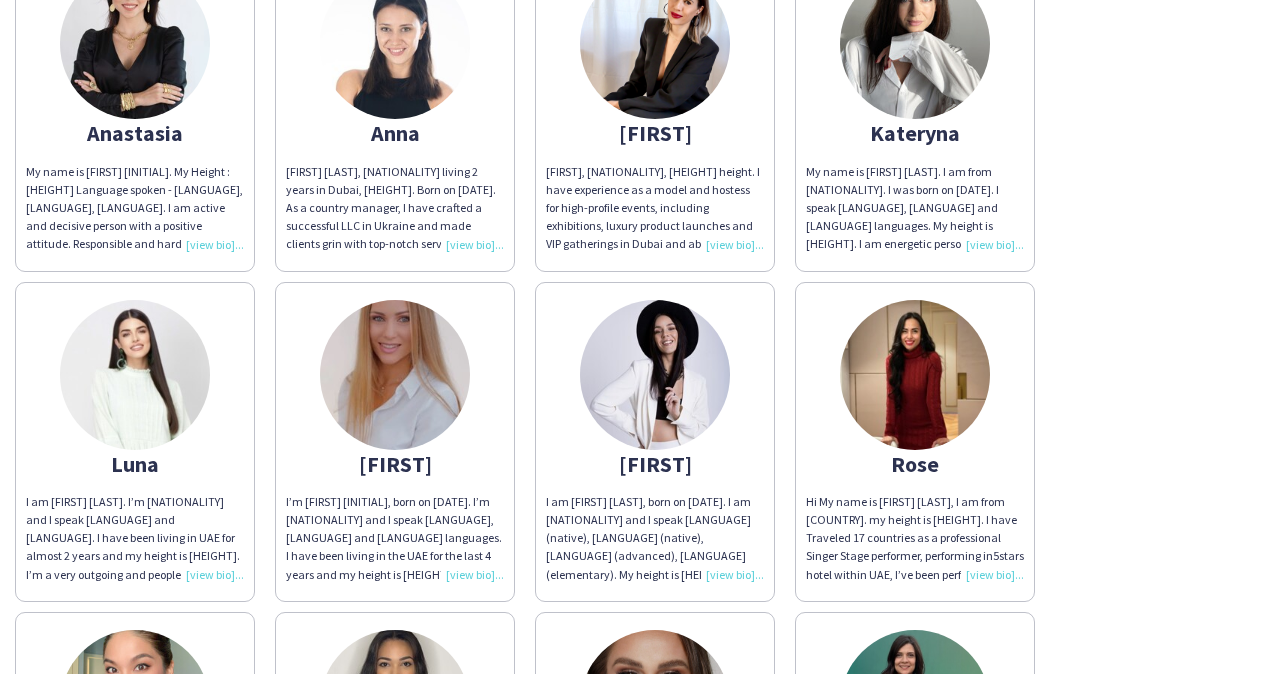 scroll, scrollTop: 900, scrollLeft: 0, axis: vertical 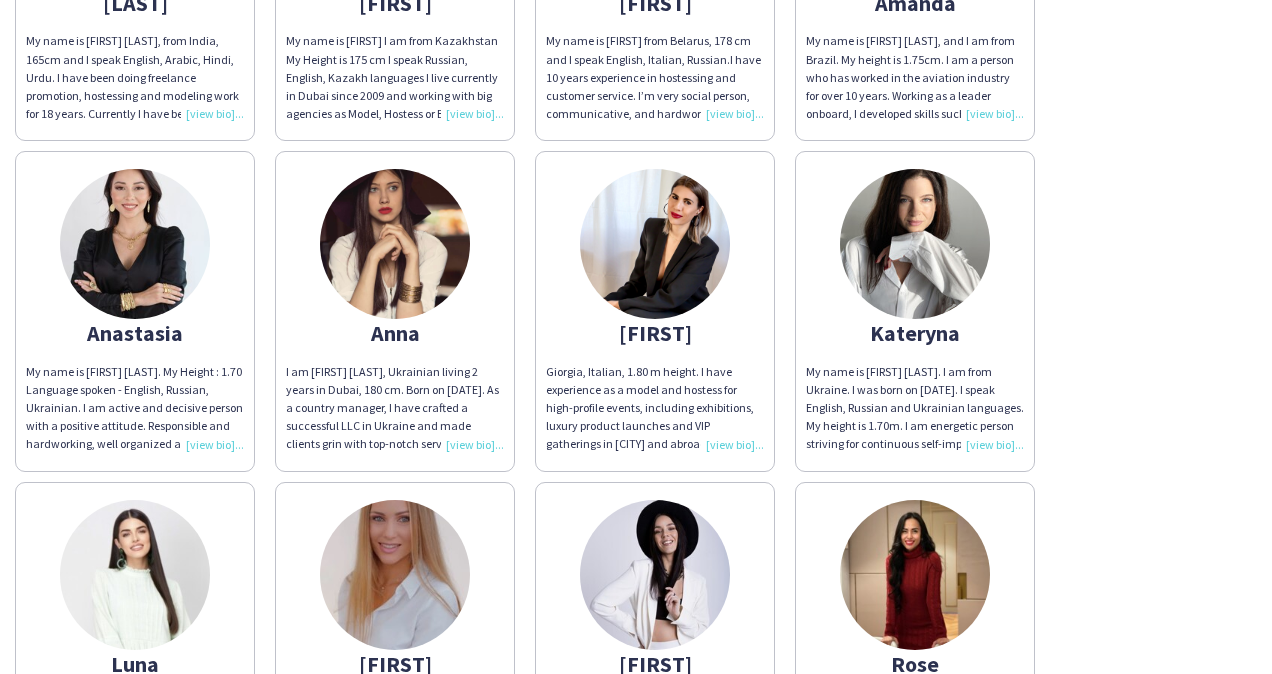 click 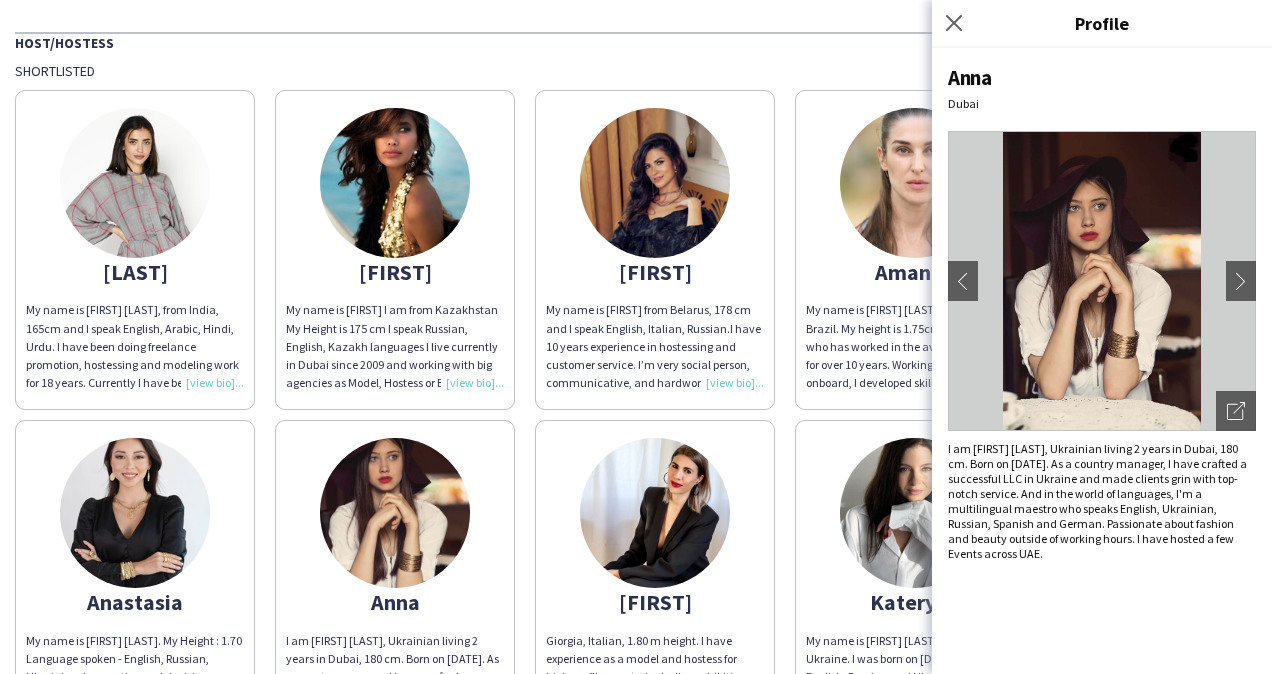 scroll, scrollTop: 100, scrollLeft: 0, axis: vertical 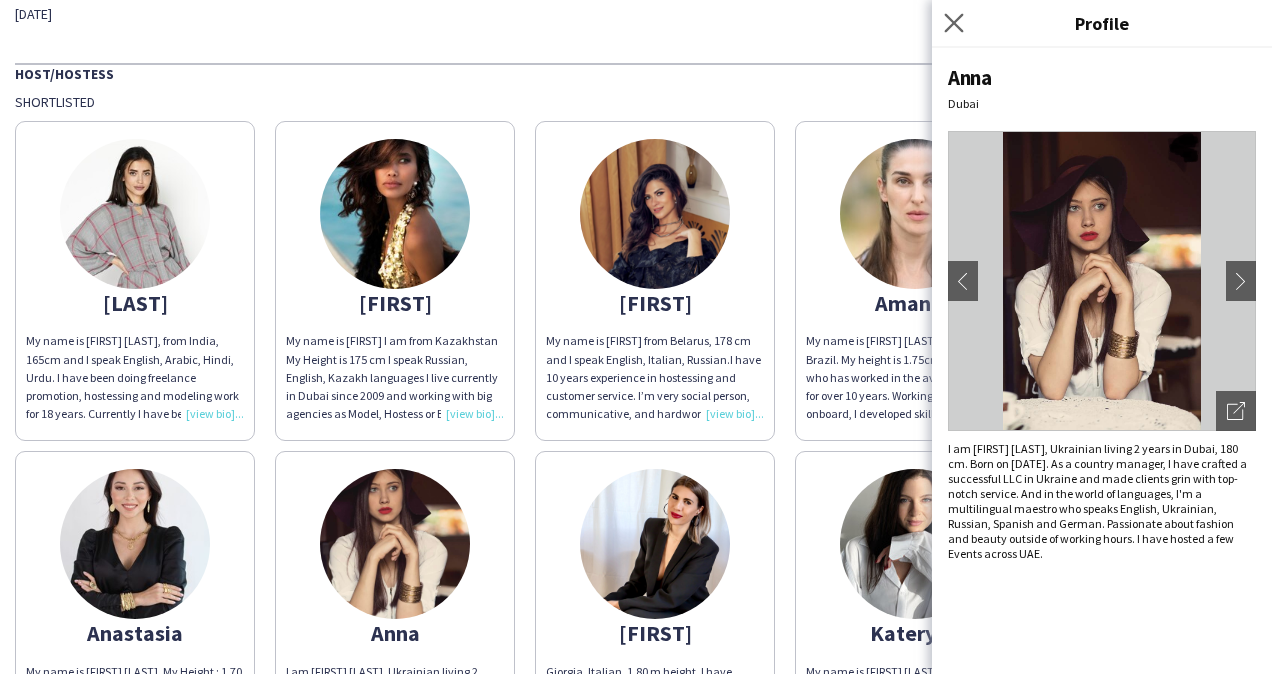 click on "Close pop-in" 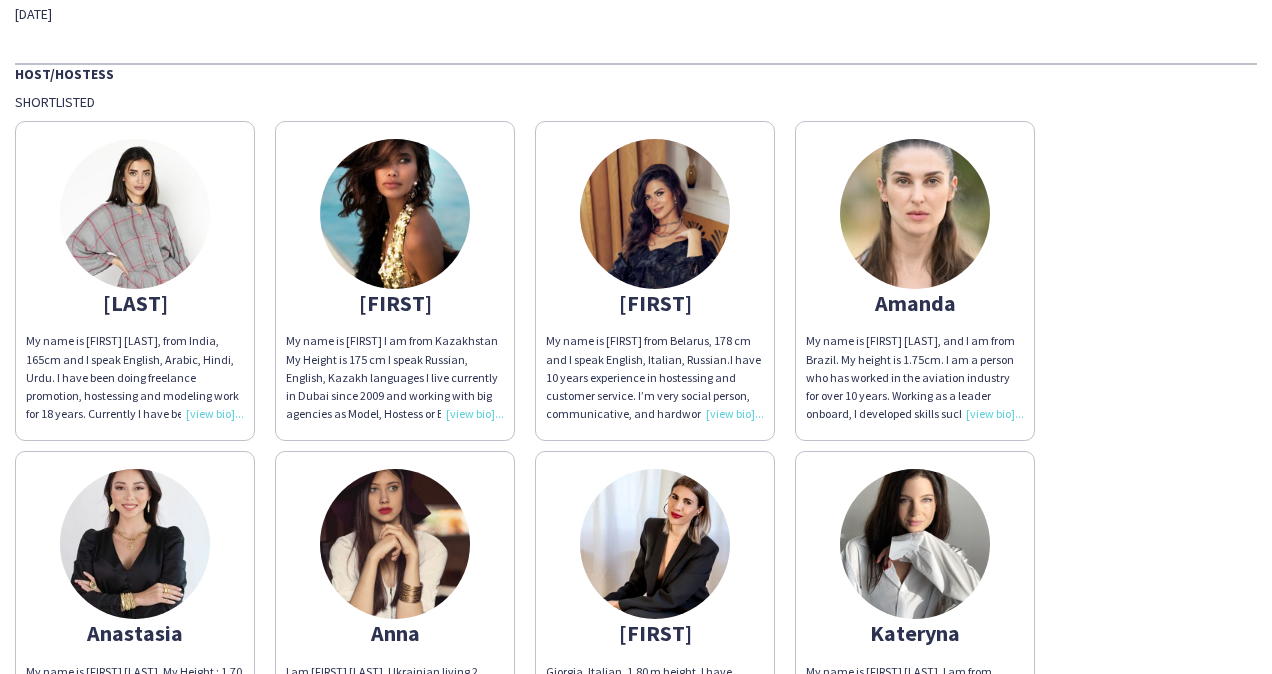 click 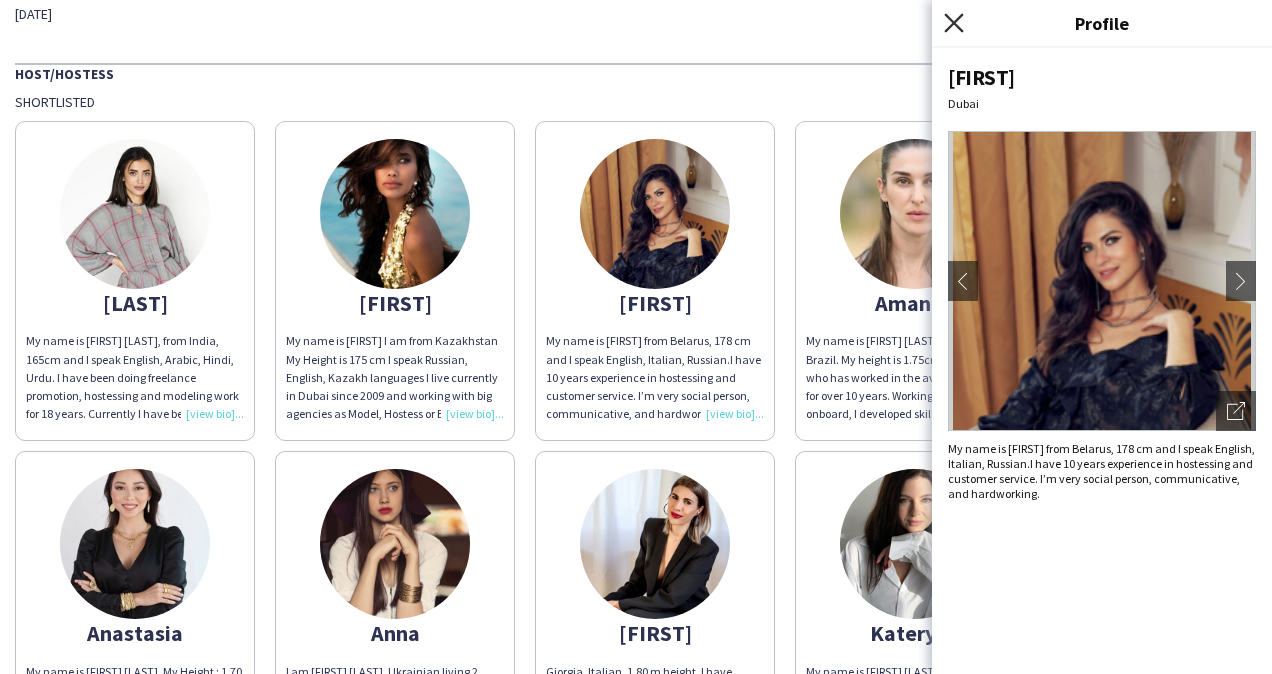 click 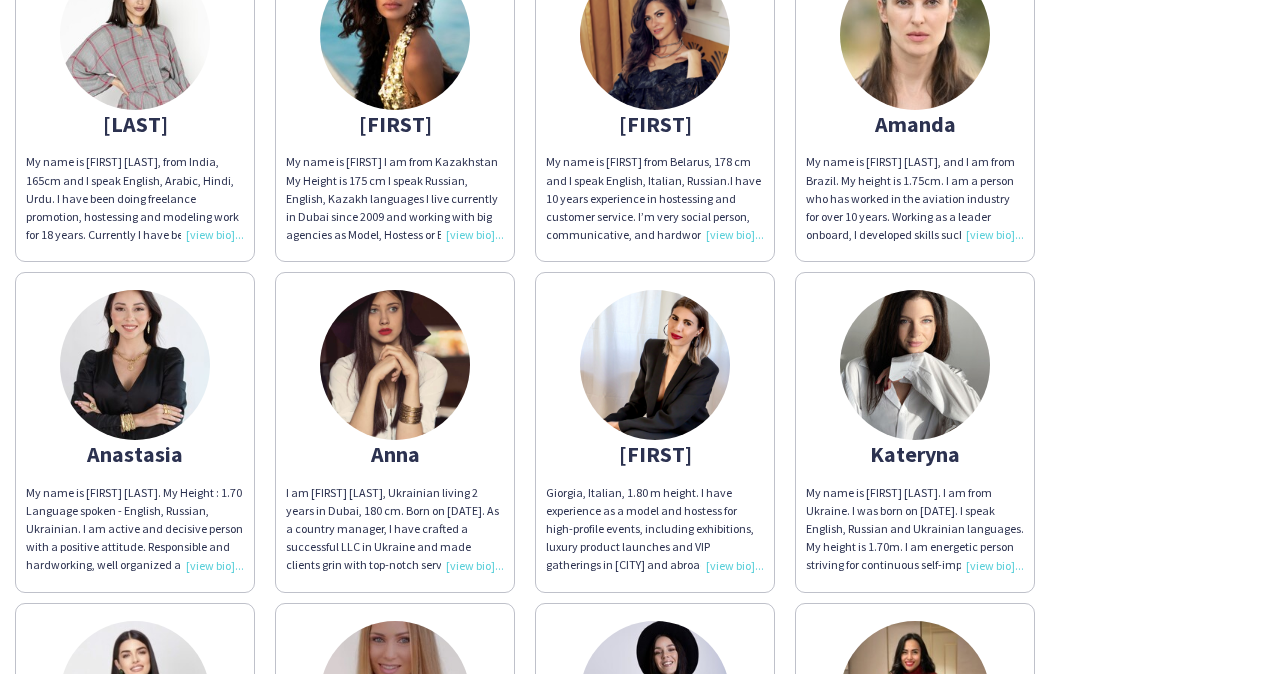 scroll, scrollTop: 400, scrollLeft: 0, axis: vertical 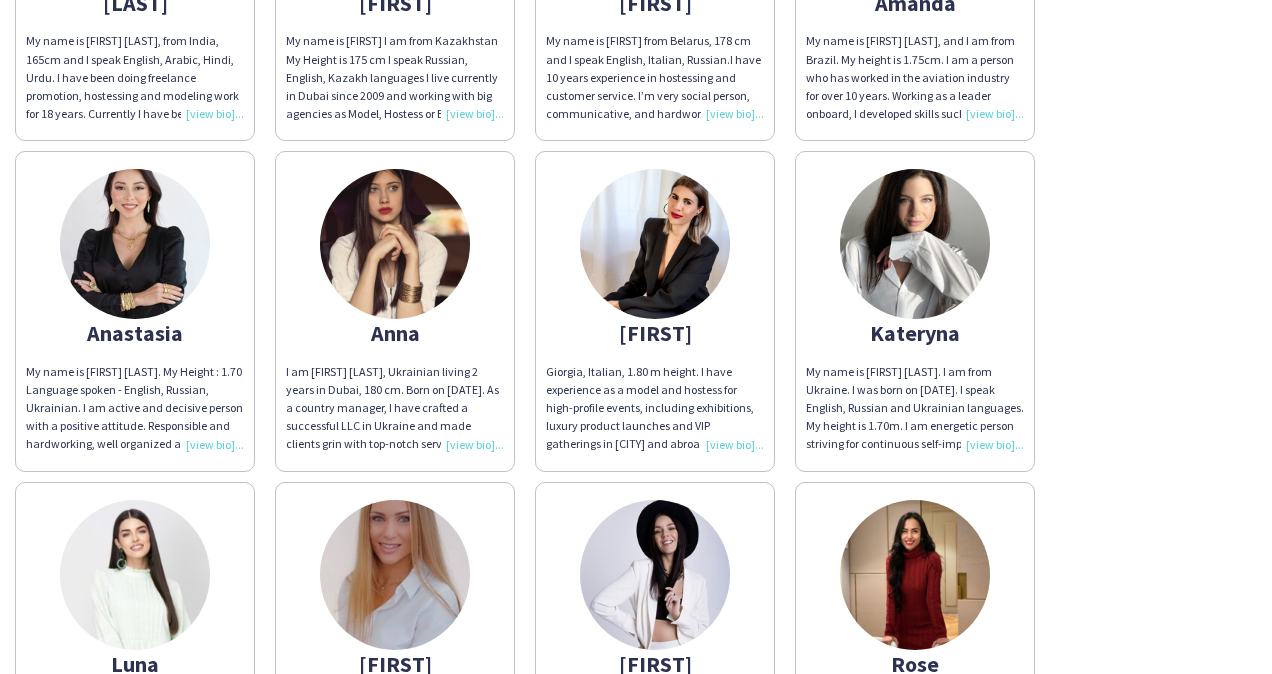 click 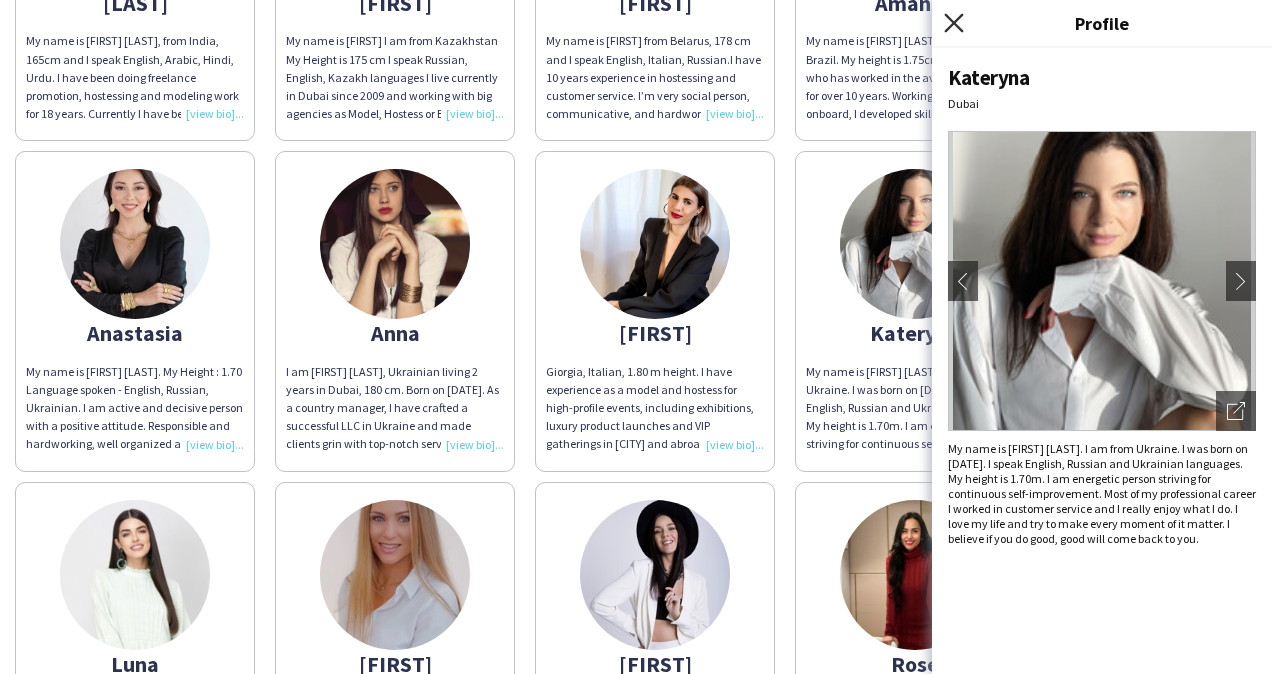 click on "Close pop-in" 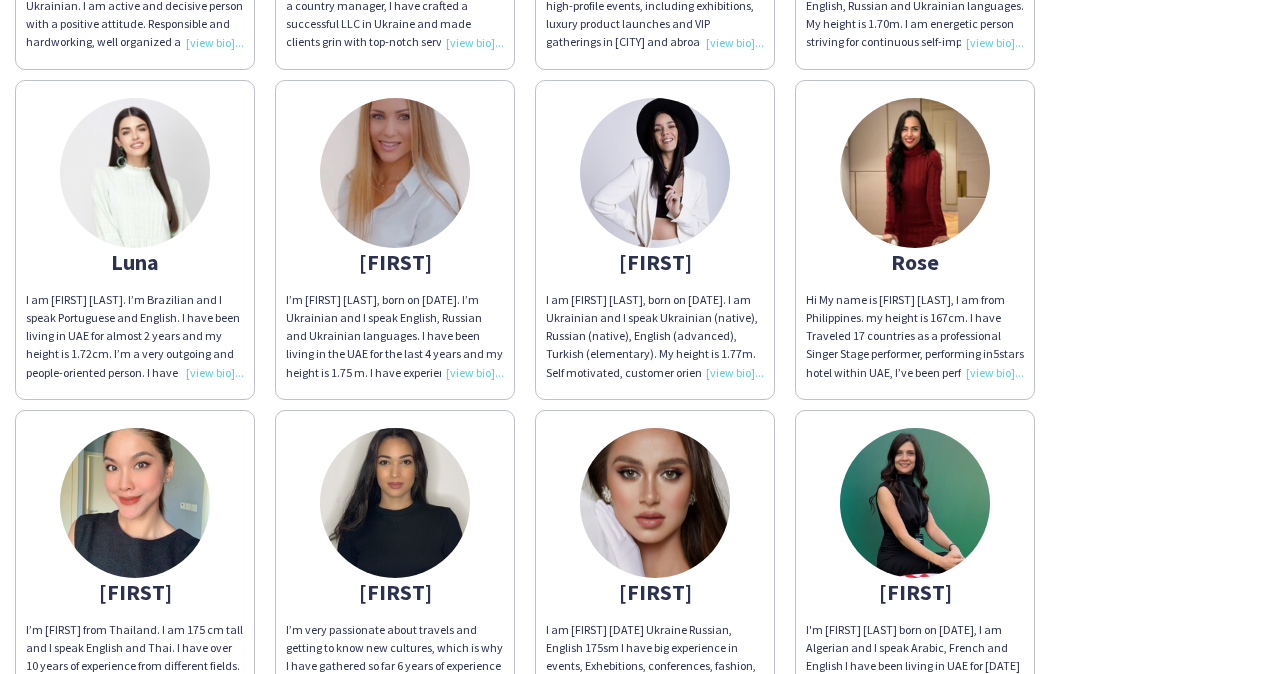 scroll, scrollTop: 944, scrollLeft: 0, axis: vertical 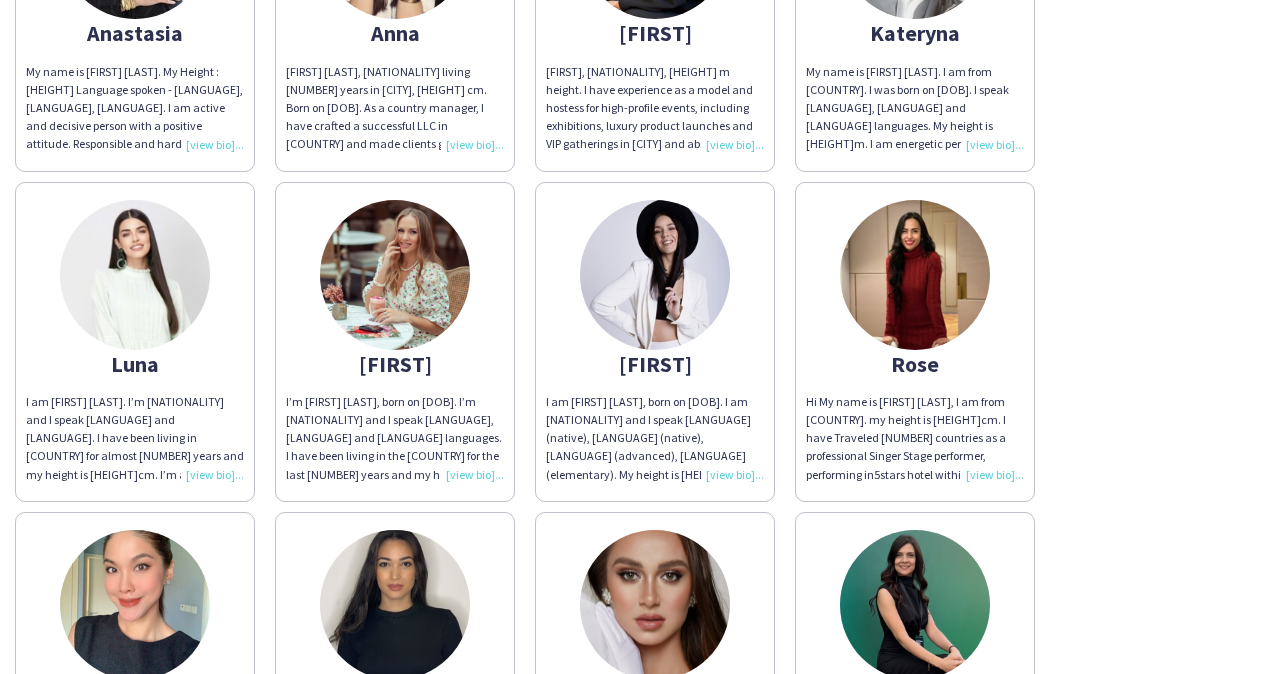 click 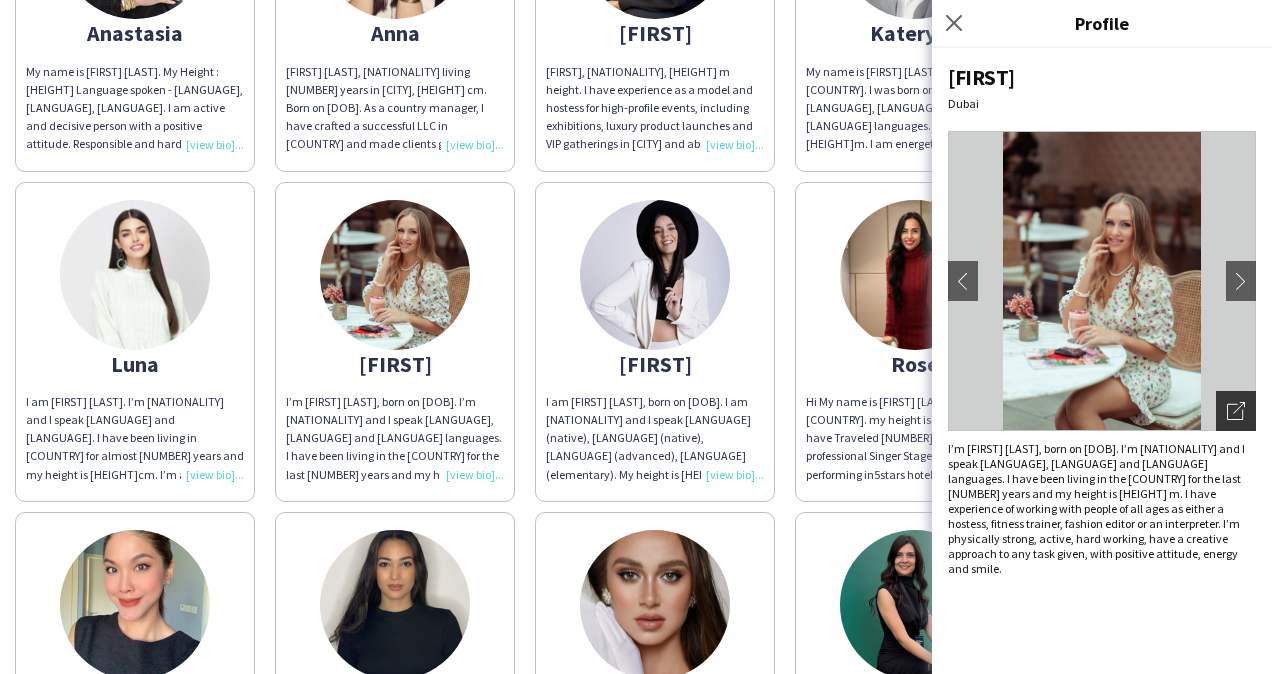 click on "Open photos pop-in" 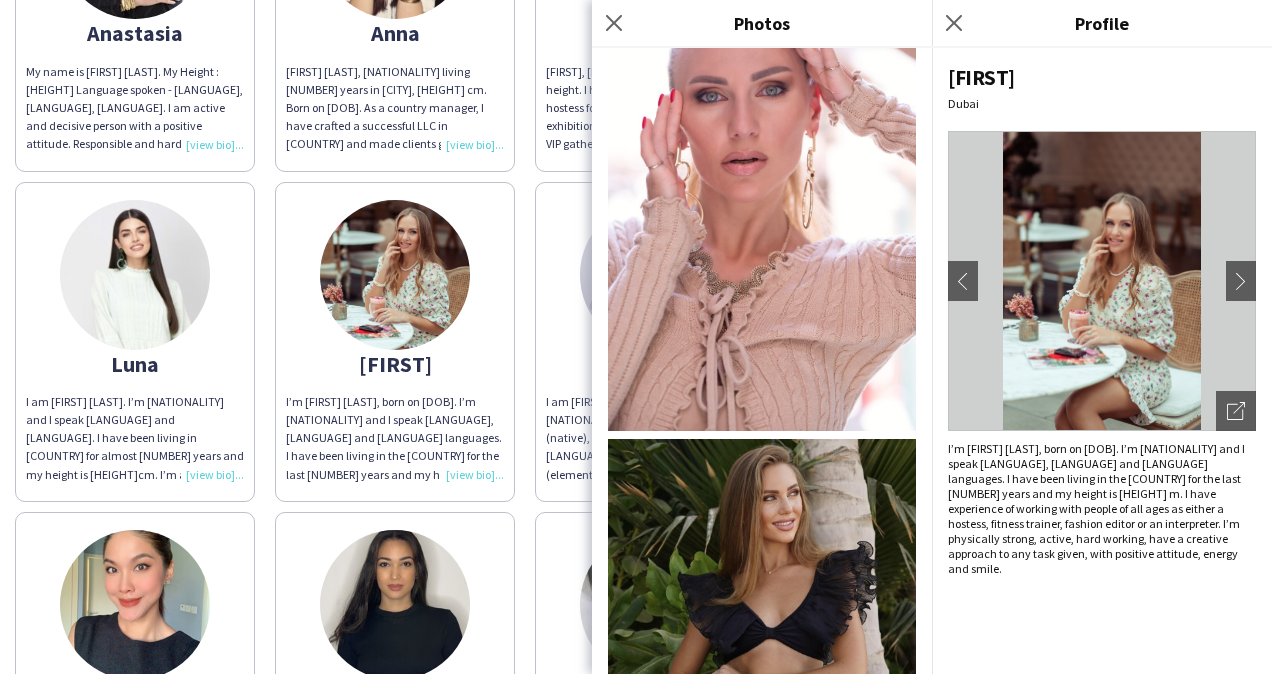 scroll, scrollTop: 3628, scrollLeft: 0, axis: vertical 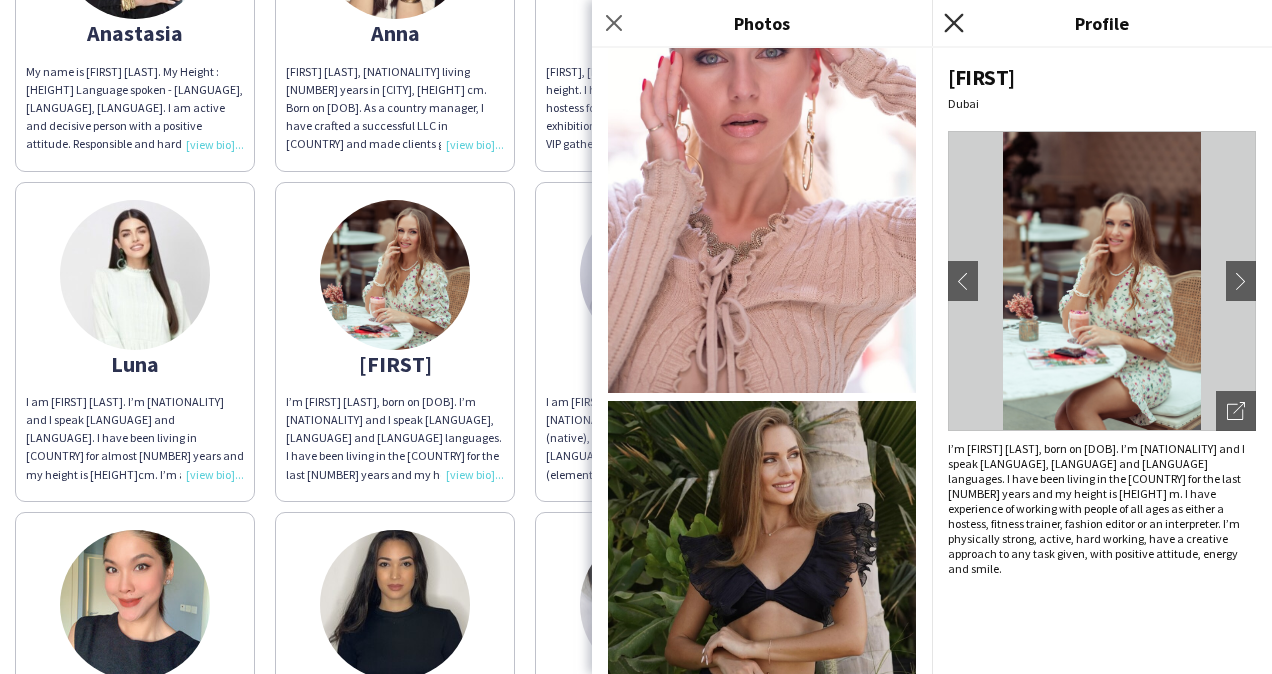 click on "Close pop-in" 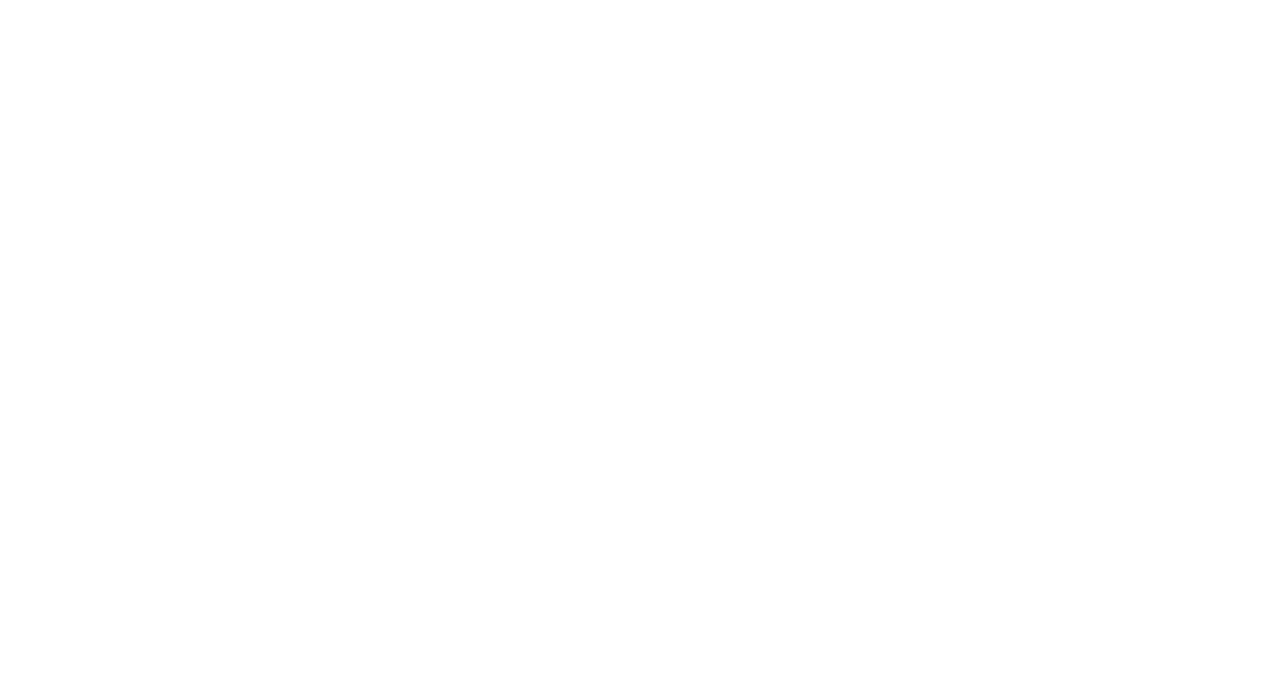 scroll, scrollTop: 0, scrollLeft: 0, axis: both 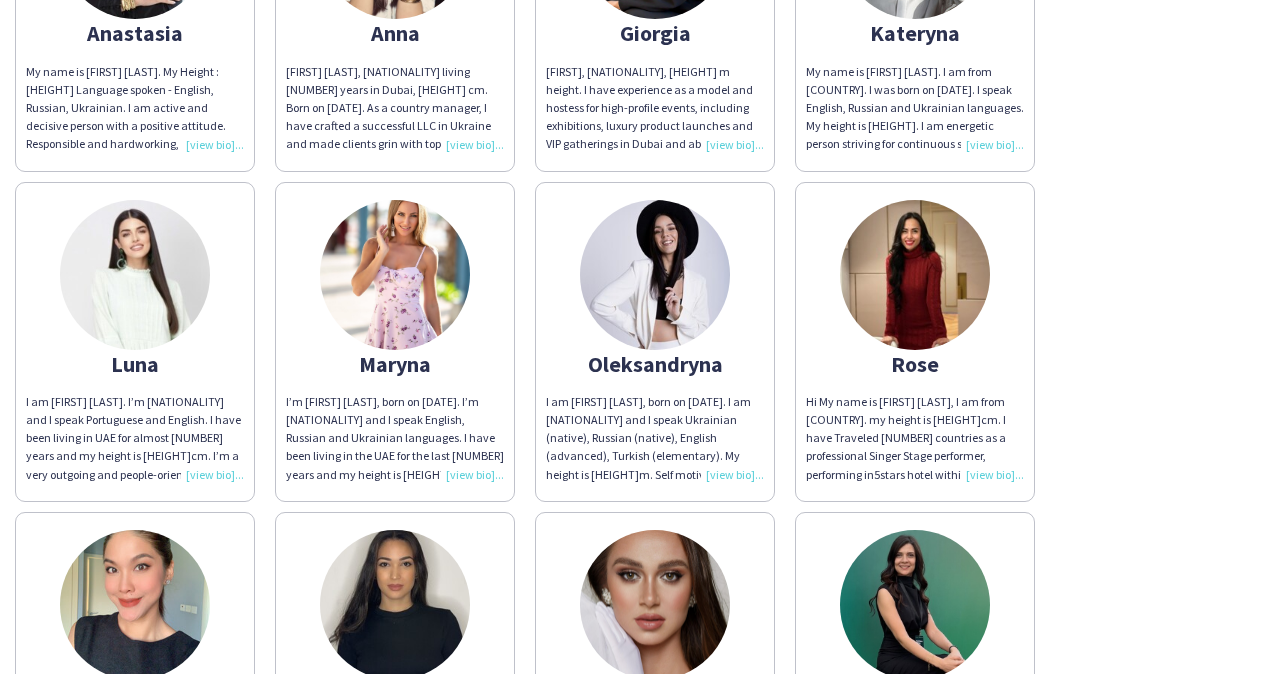 click 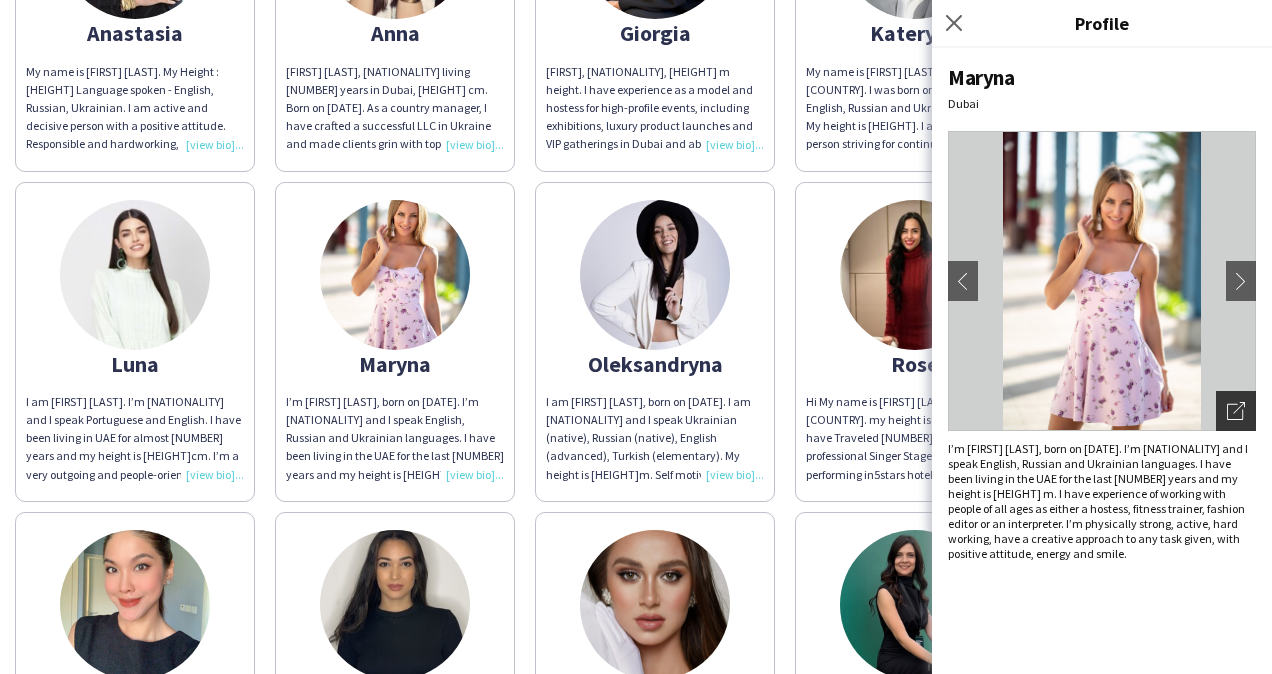 click on "Open photos pop-in" 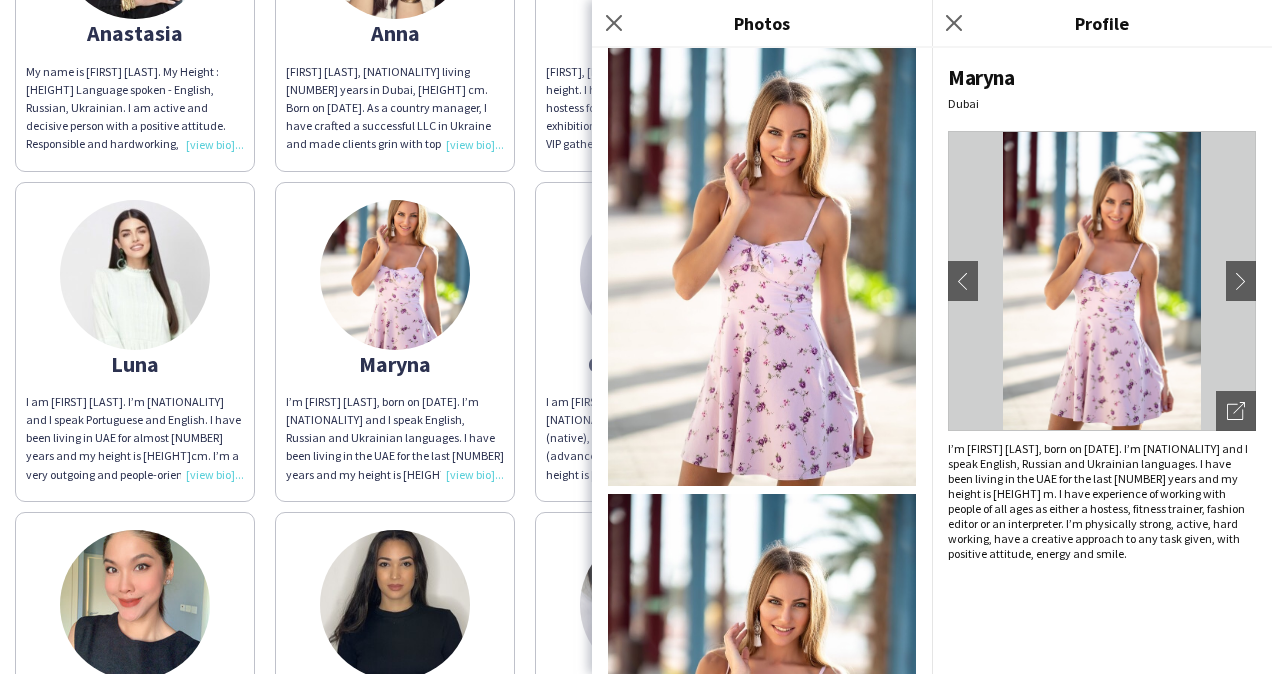 scroll, scrollTop: 0, scrollLeft: 0, axis: both 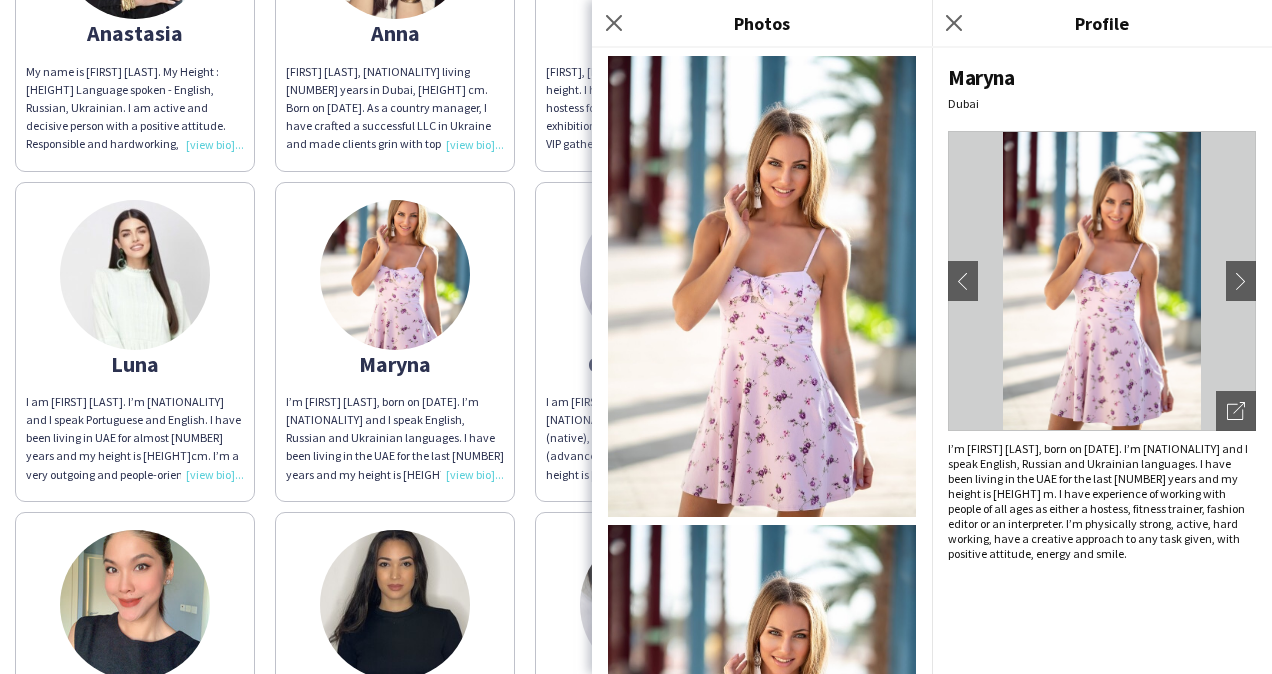 click 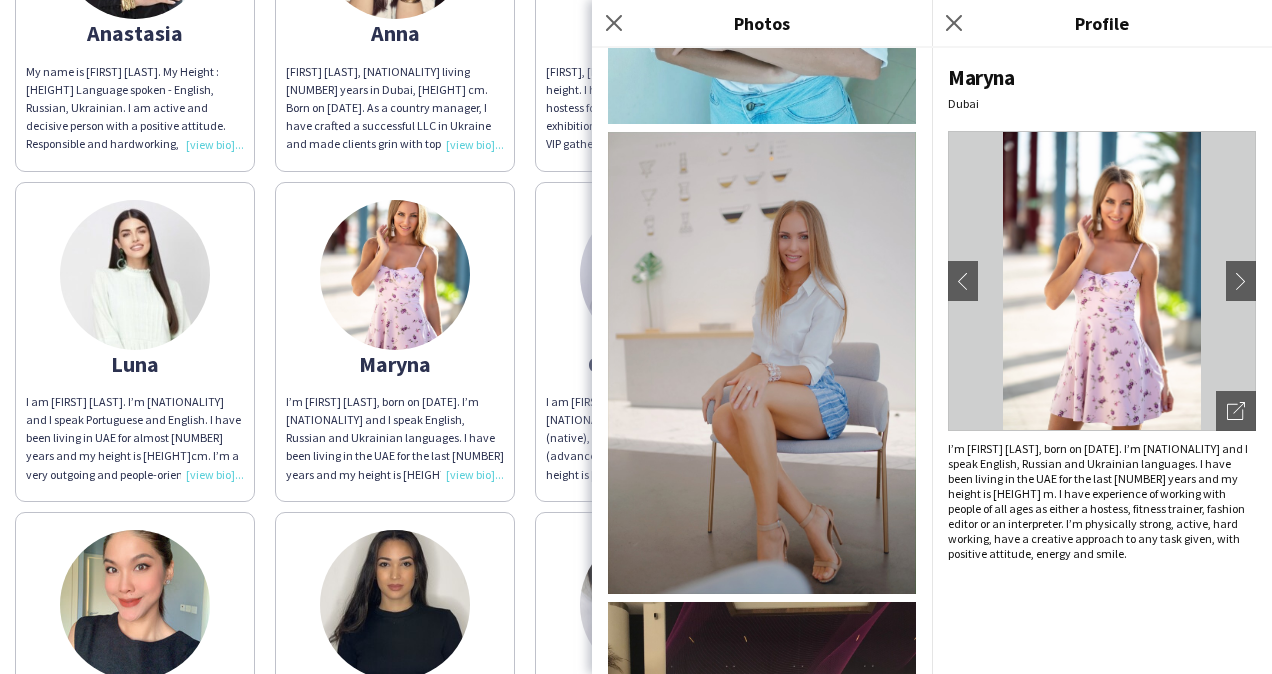 scroll, scrollTop: 2100, scrollLeft: 0, axis: vertical 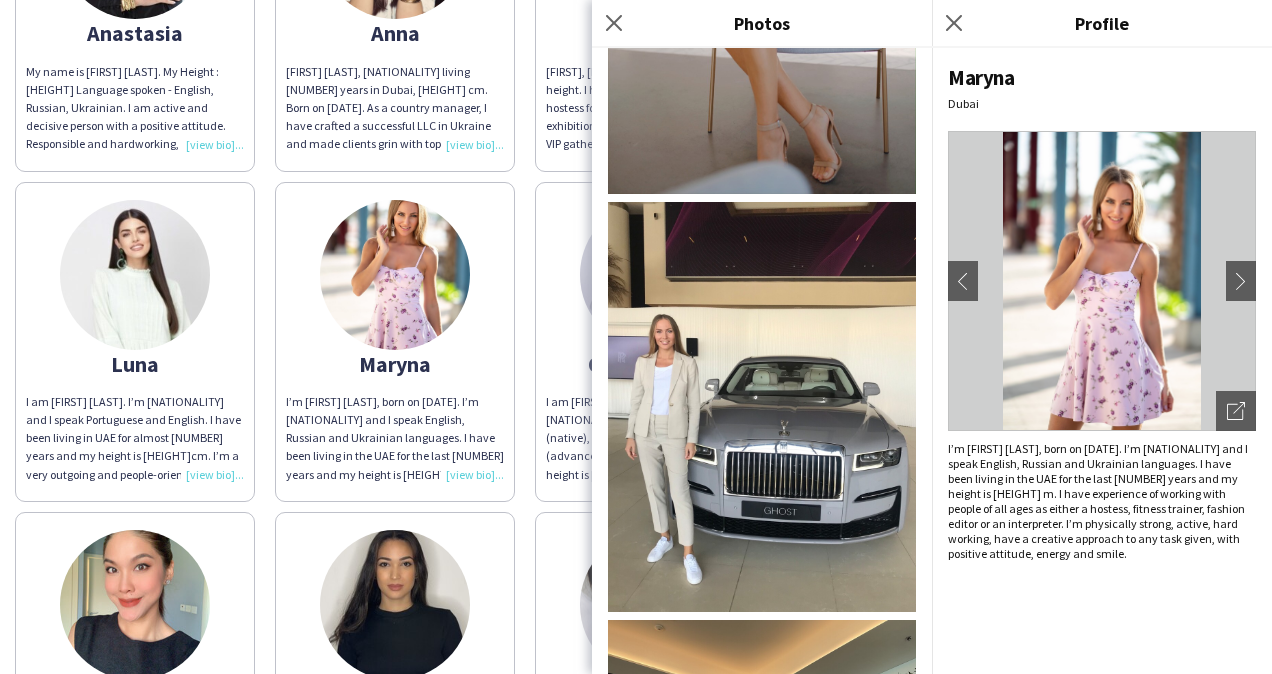 click 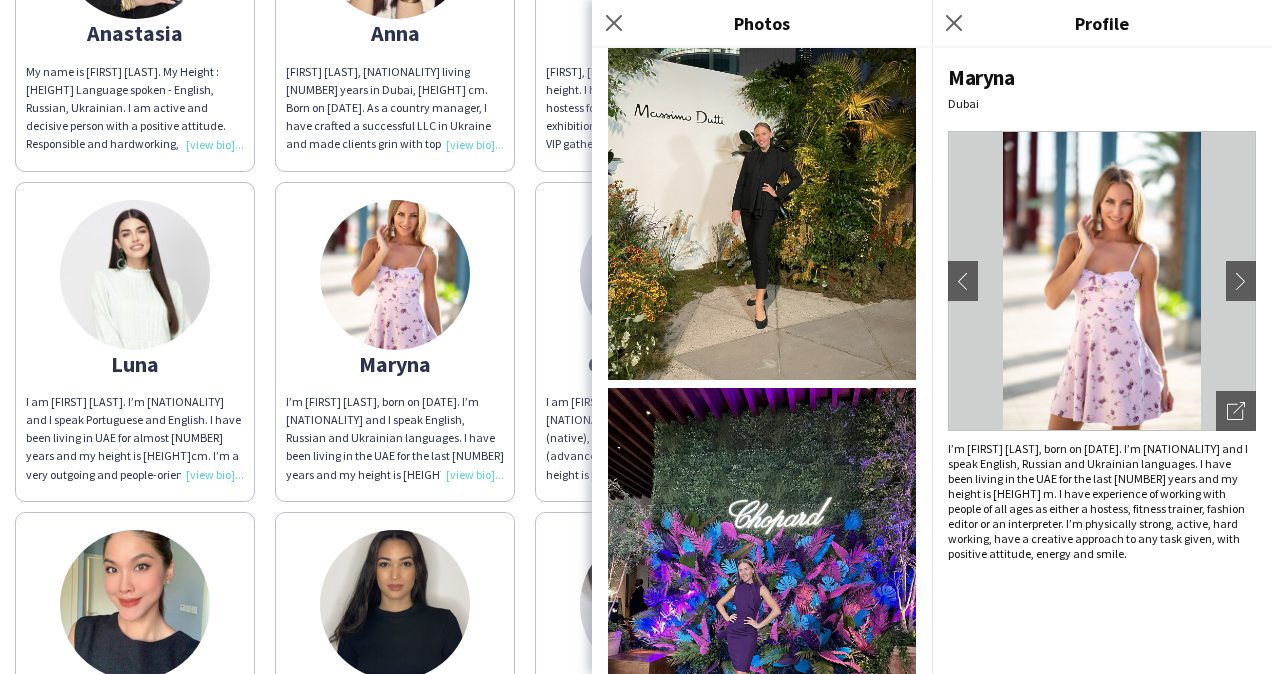 scroll, scrollTop: 9728, scrollLeft: 0, axis: vertical 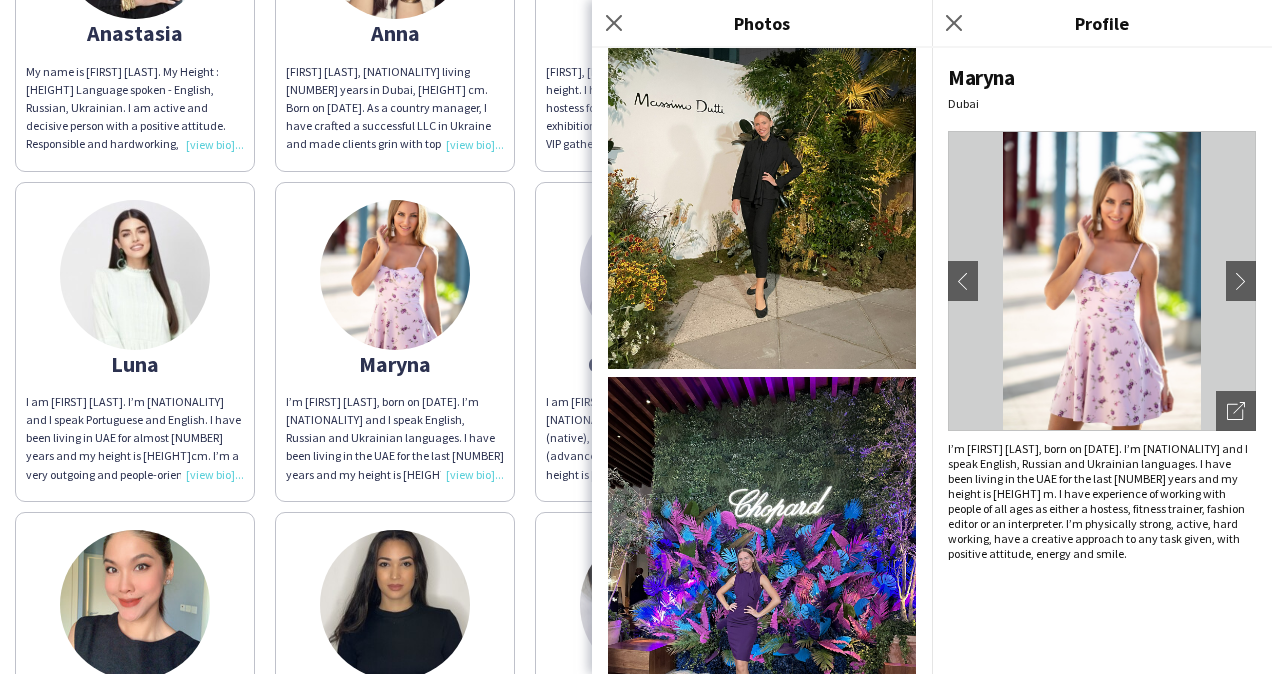 click 